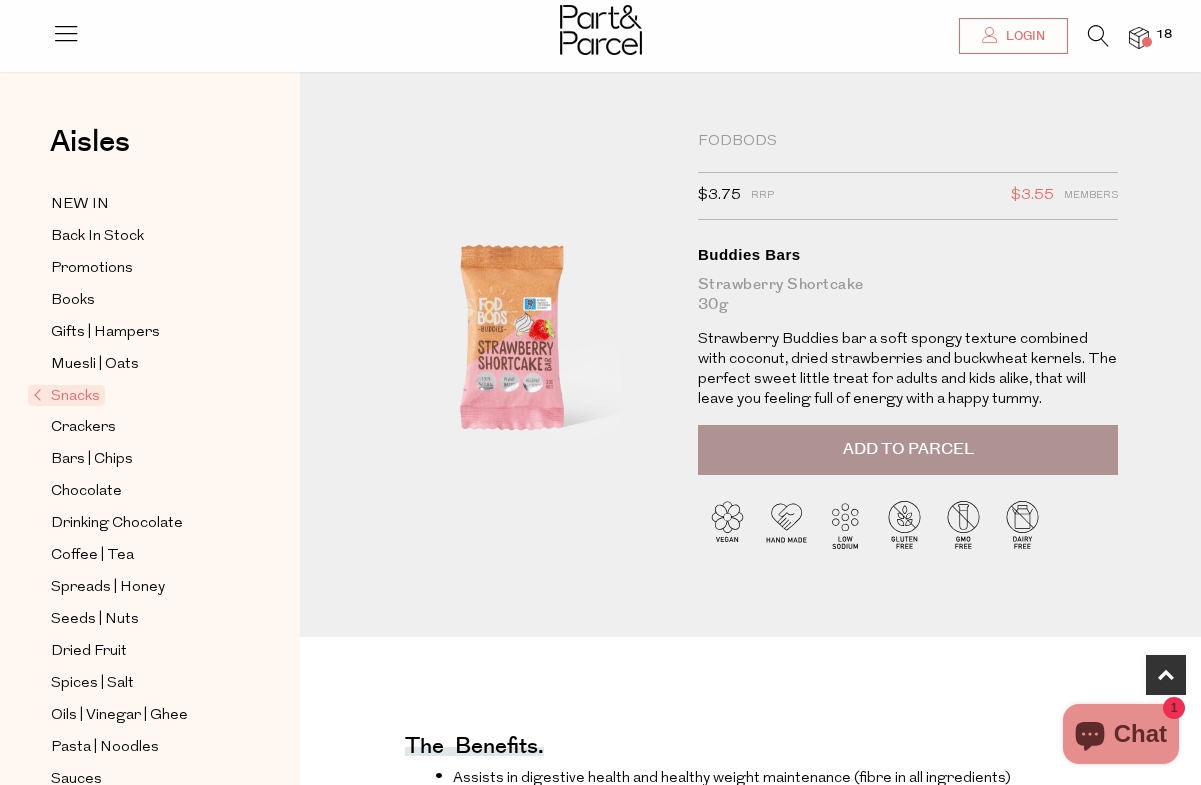 scroll, scrollTop: 852, scrollLeft: 0, axis: vertical 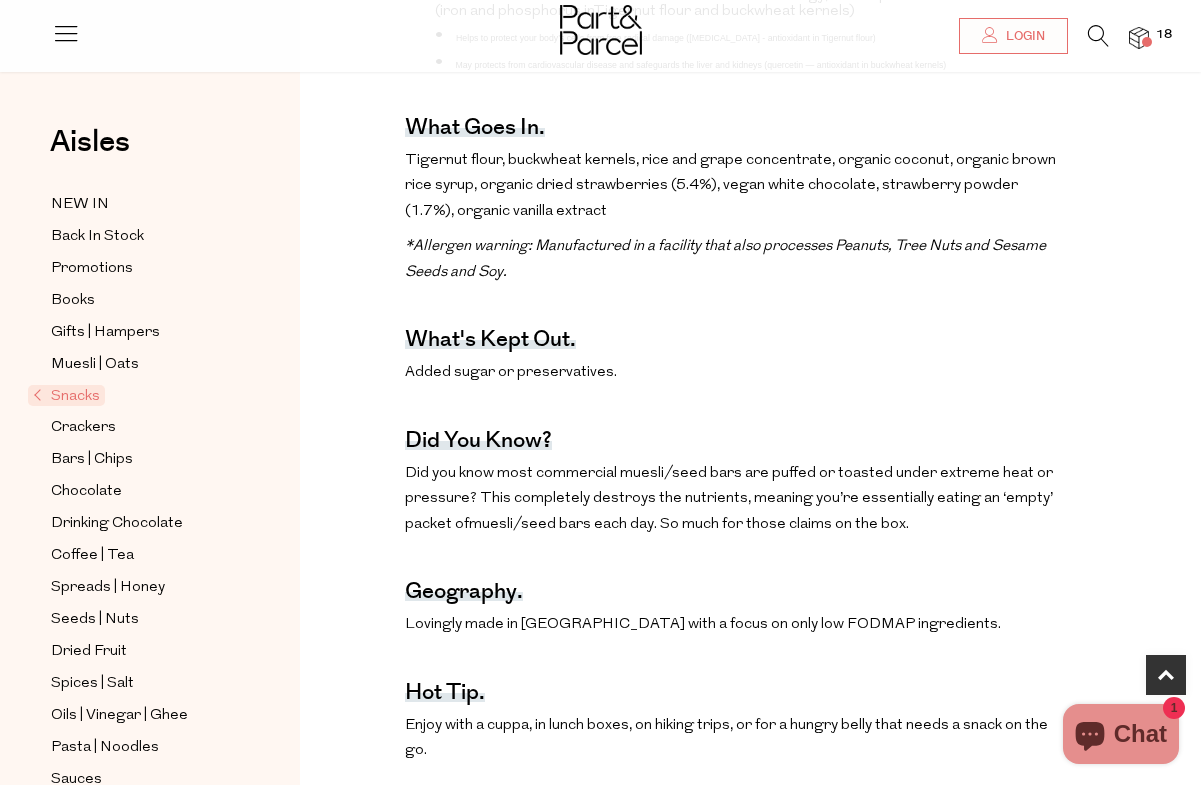 click at bounding box center (1139, 38) 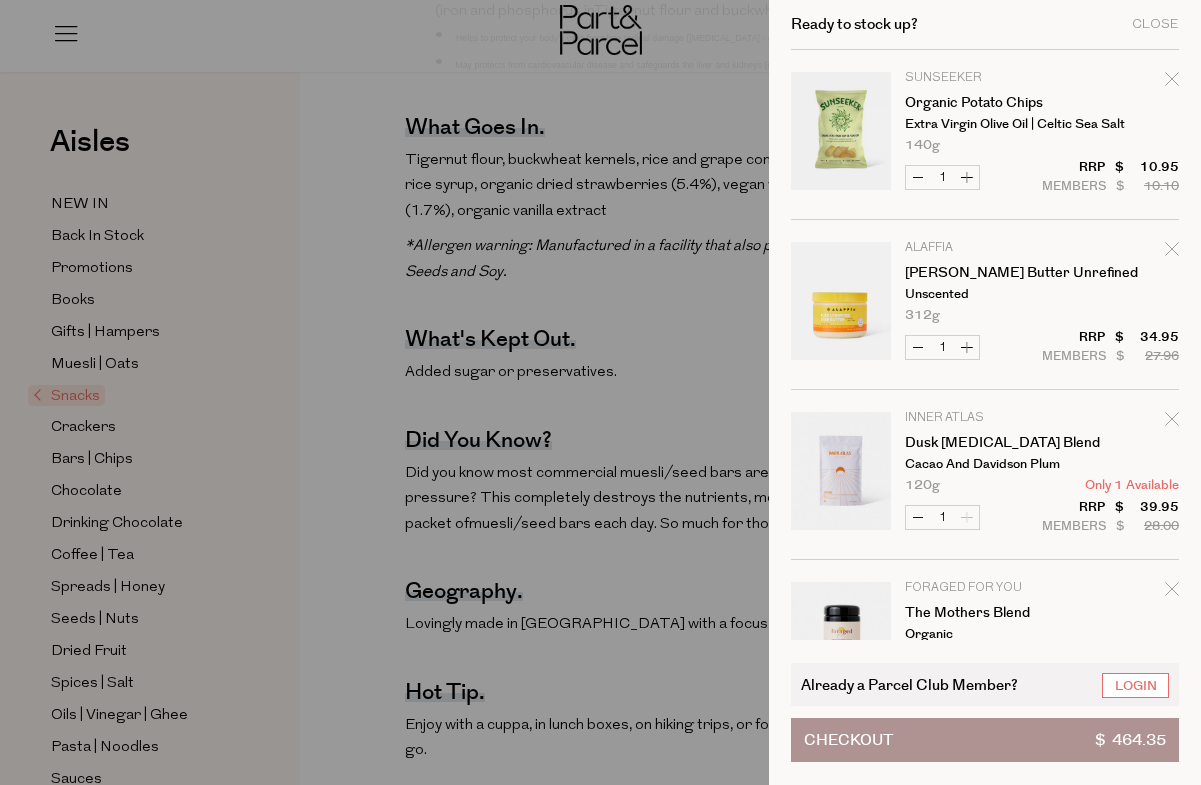 click 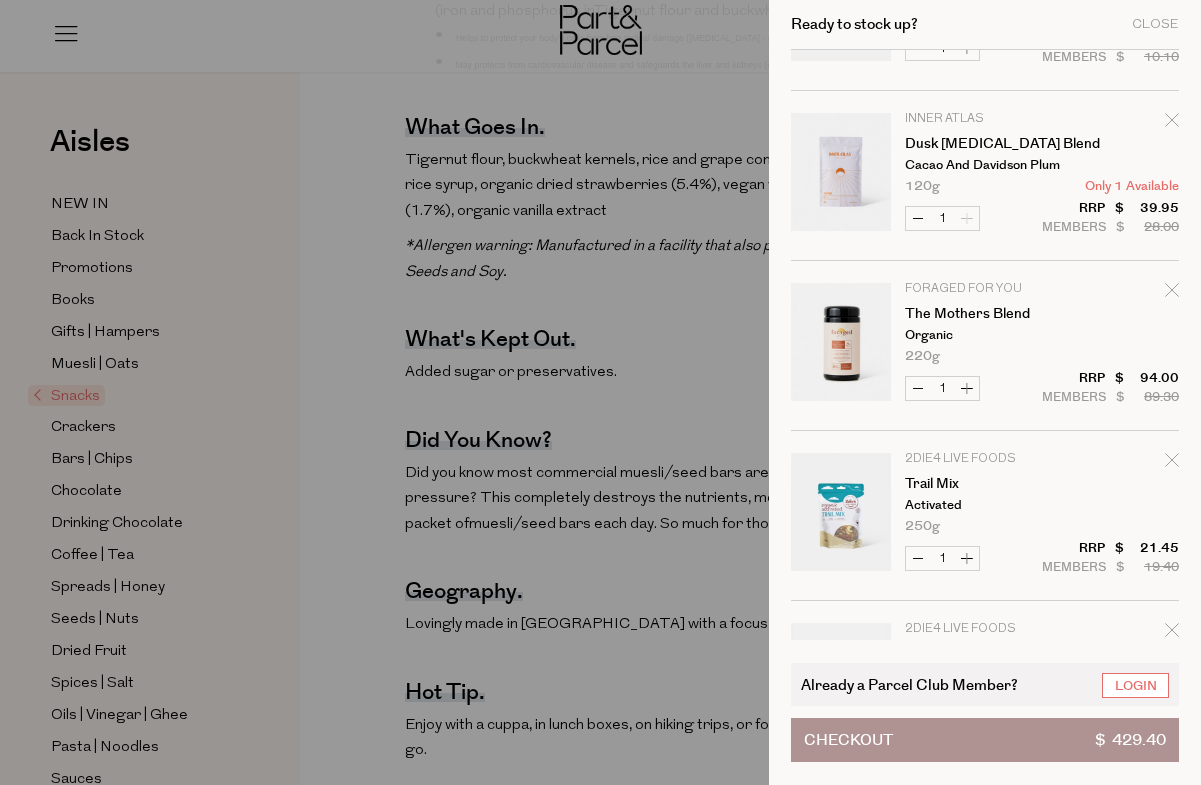 scroll, scrollTop: 137, scrollLeft: 0, axis: vertical 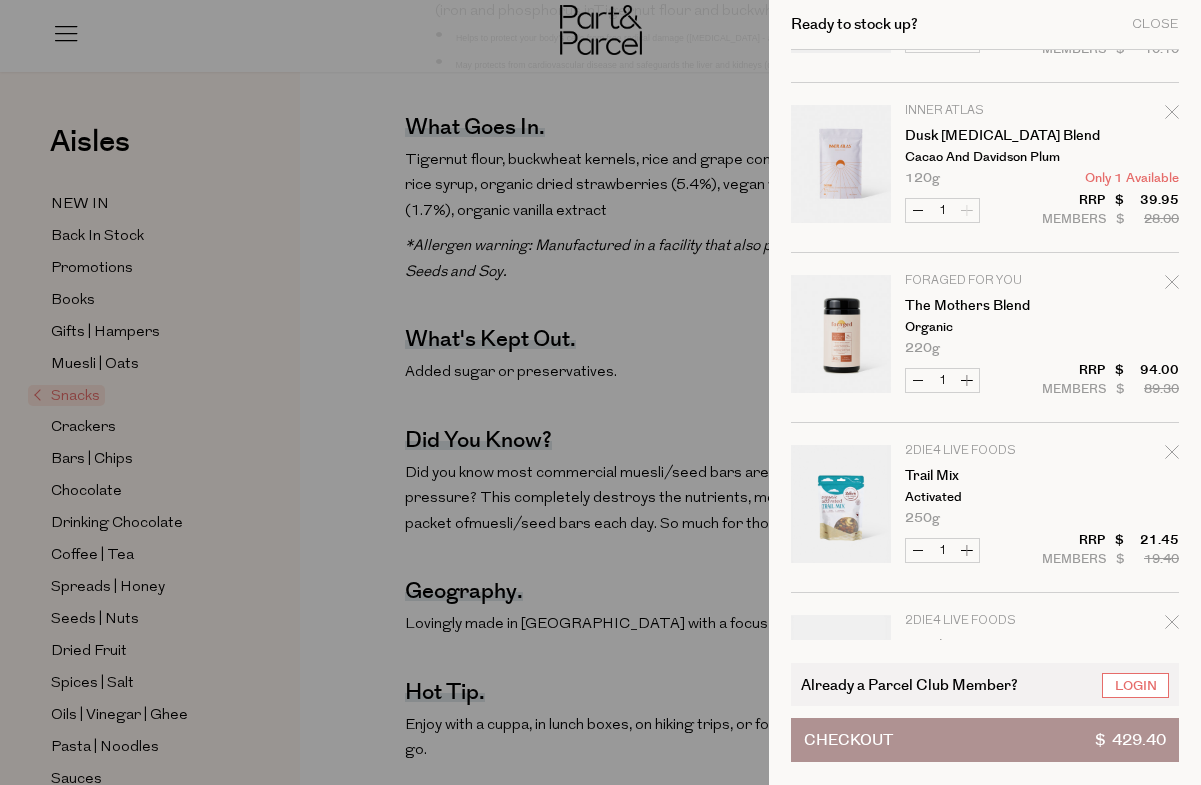 click 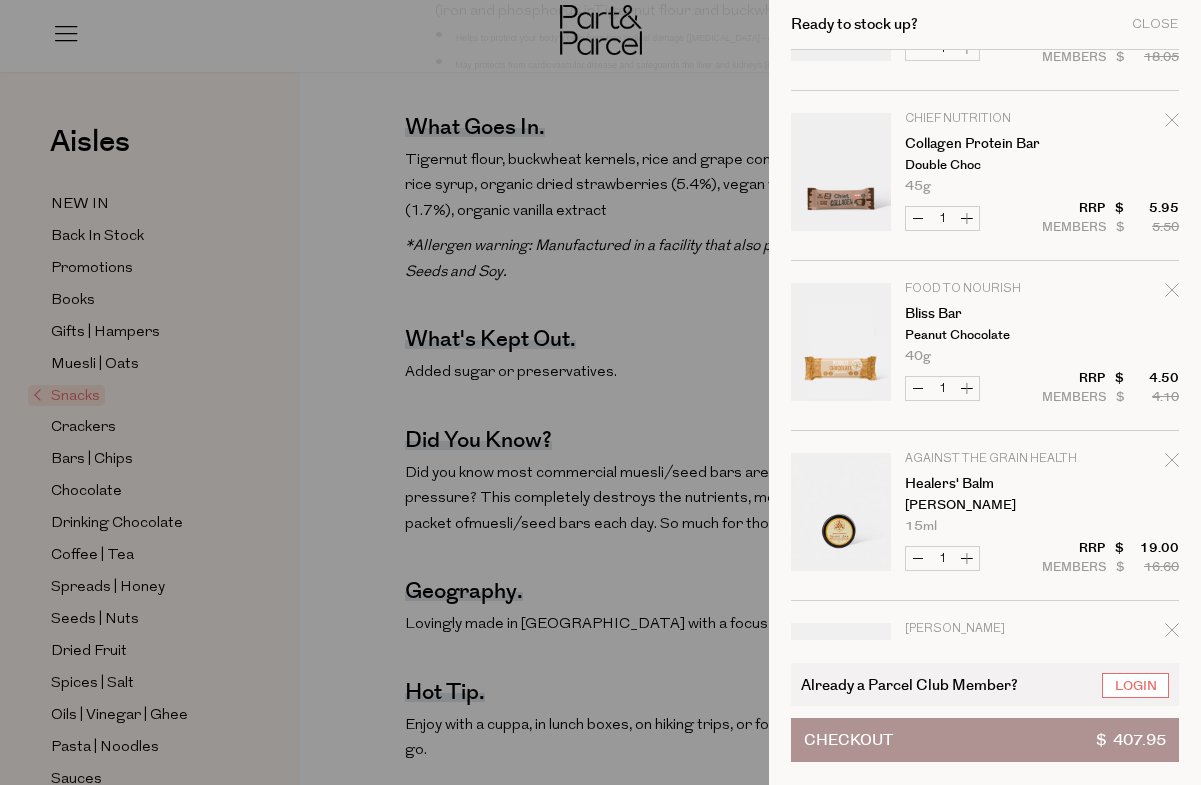 scroll, scrollTop: 1327, scrollLeft: 0, axis: vertical 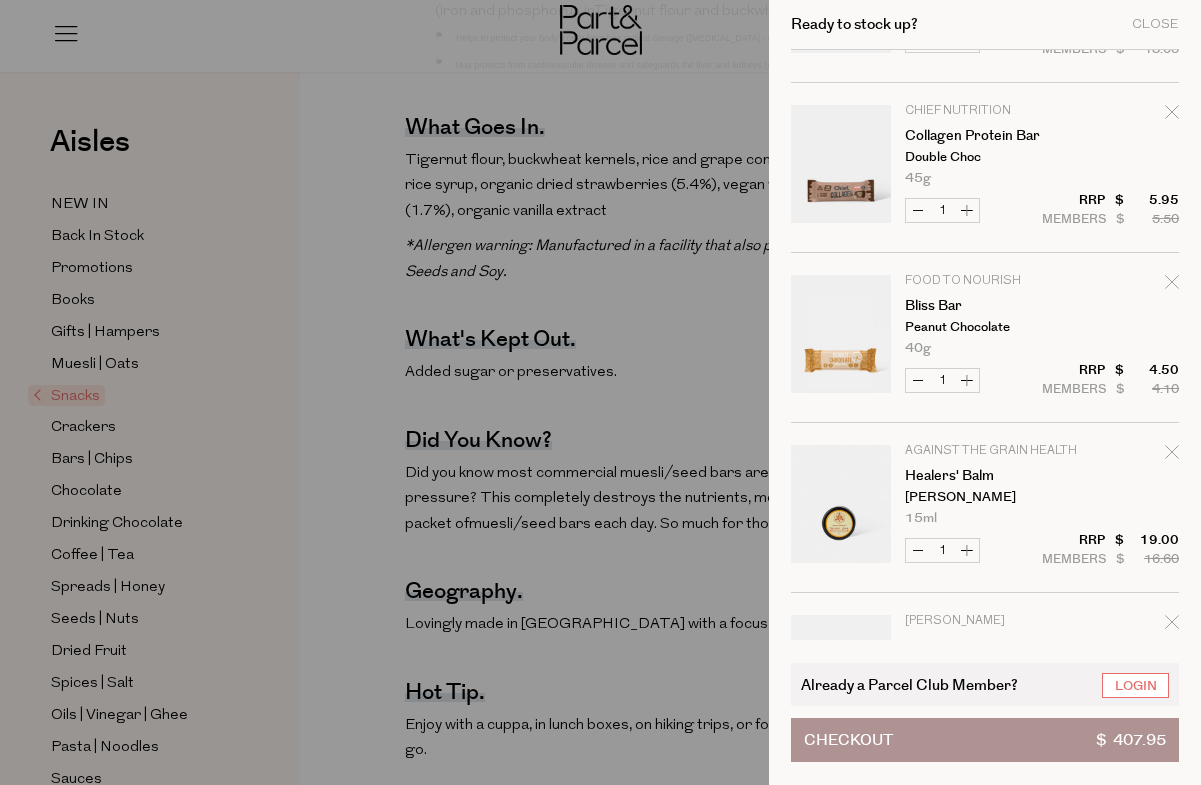 click 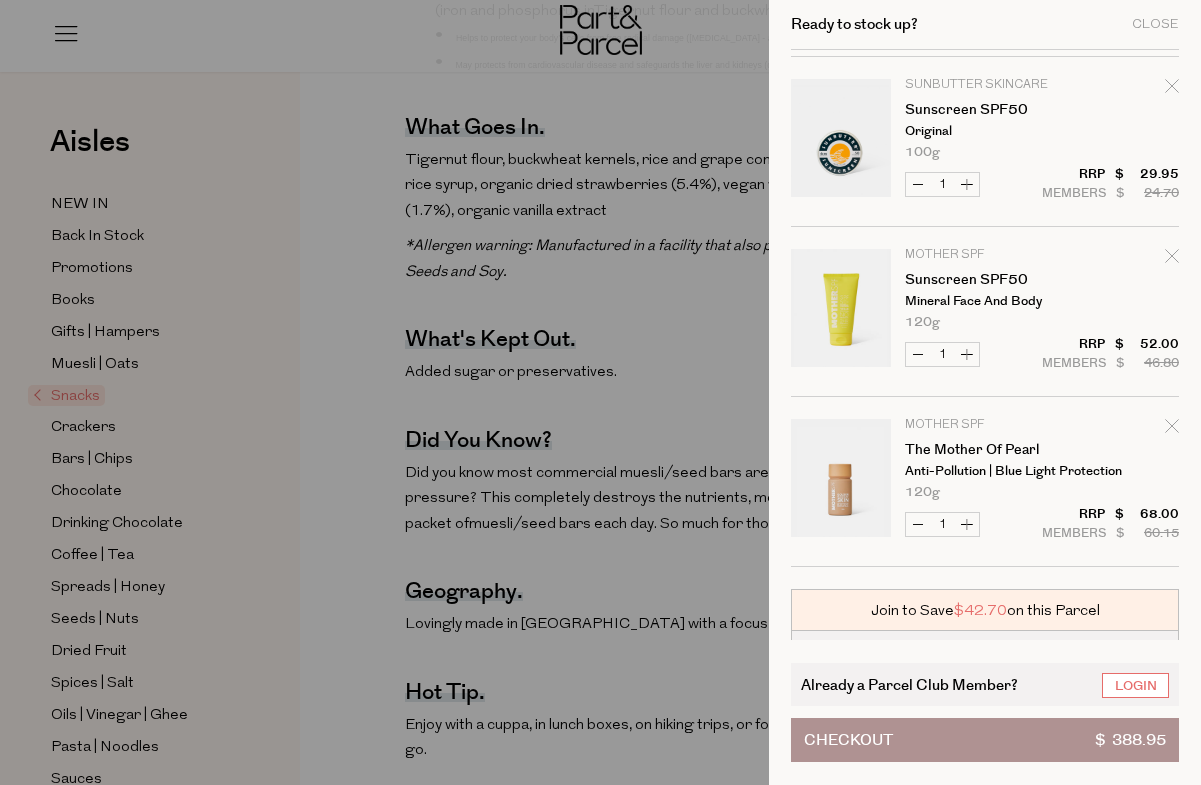 scroll, scrollTop: 1868, scrollLeft: 0, axis: vertical 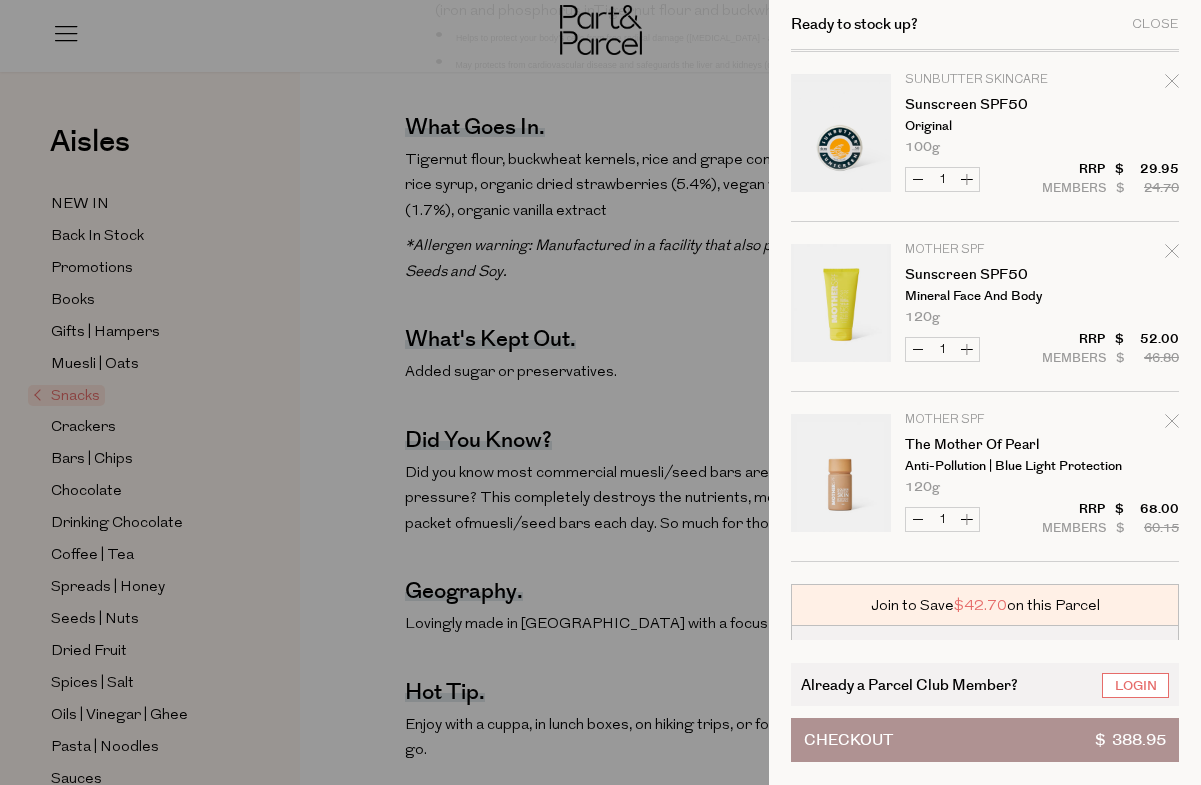 click at bounding box center (600, 392) 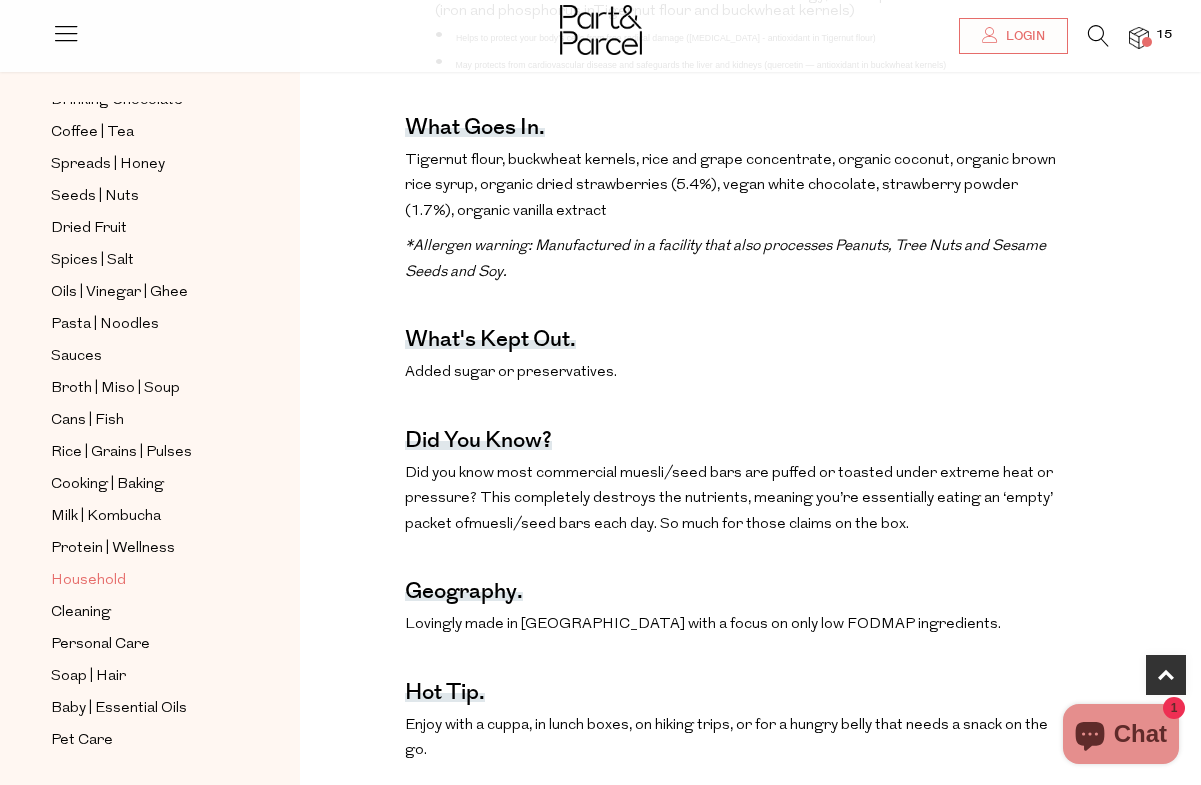 scroll, scrollTop: 423, scrollLeft: 0, axis: vertical 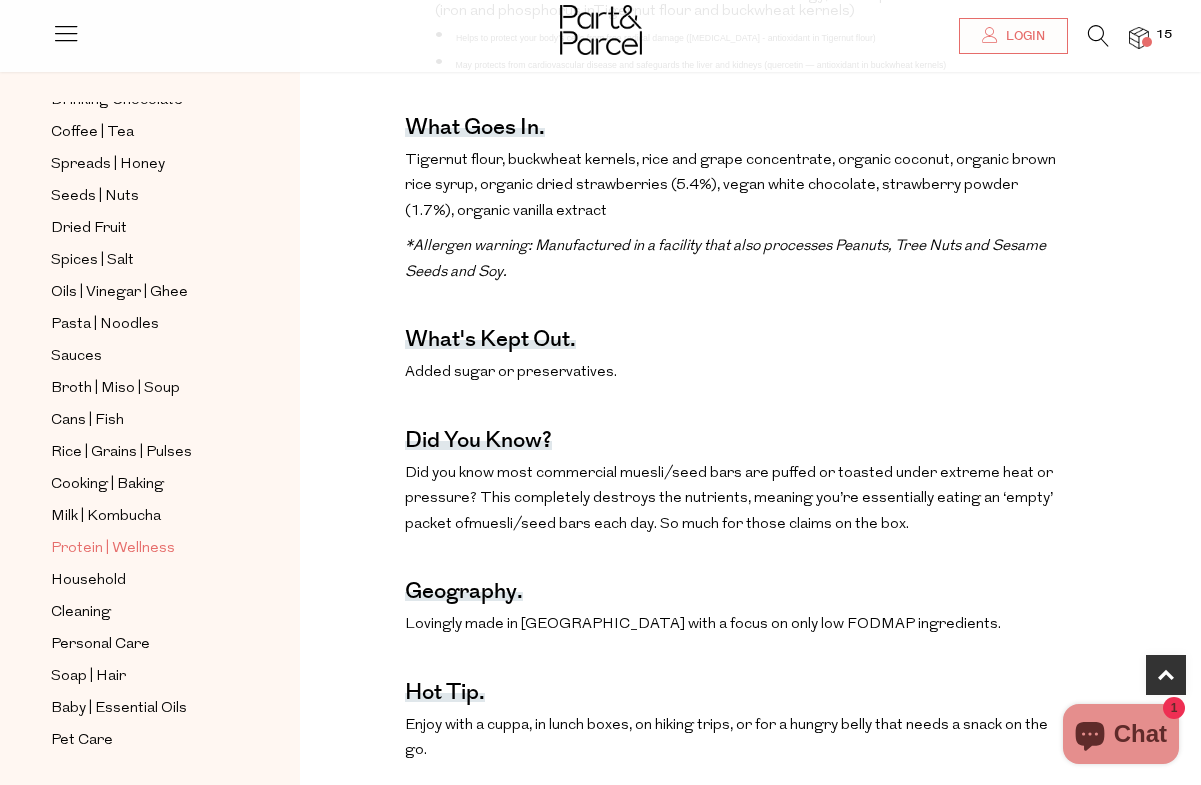click on "Protein | Wellness" at bounding box center [113, 549] 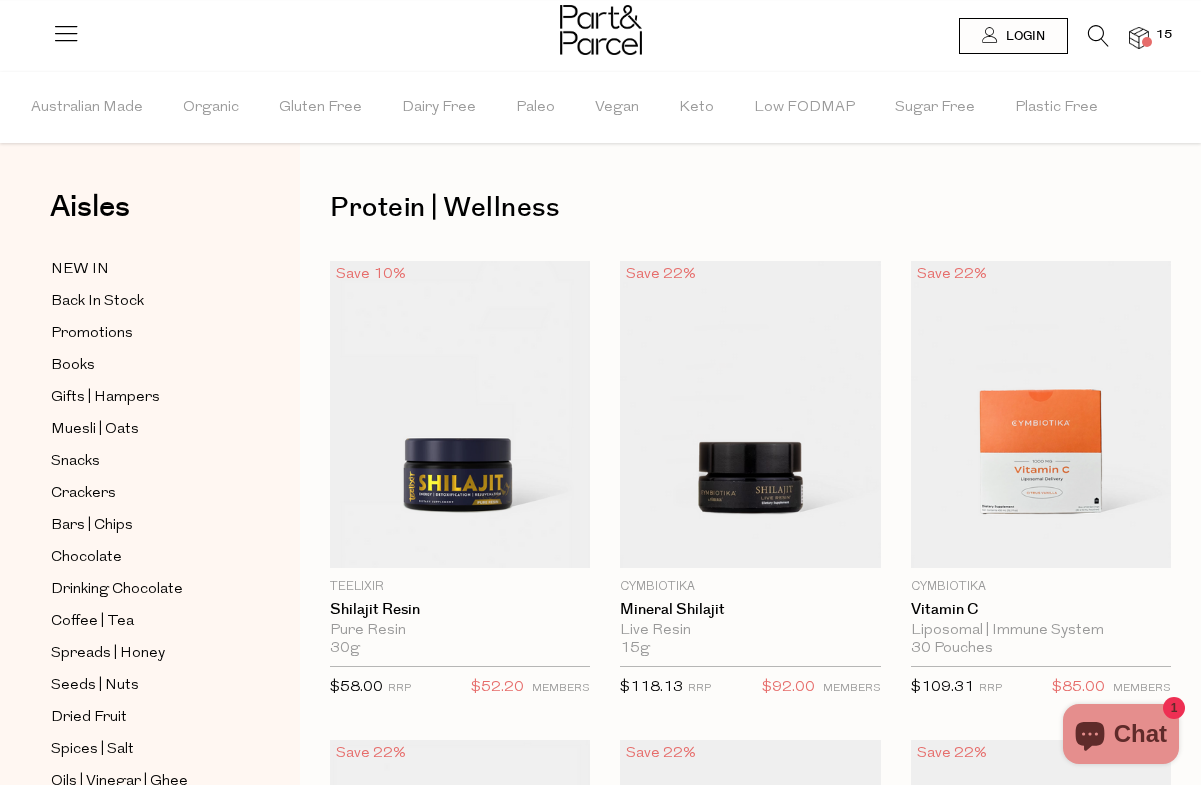scroll, scrollTop: 0, scrollLeft: 0, axis: both 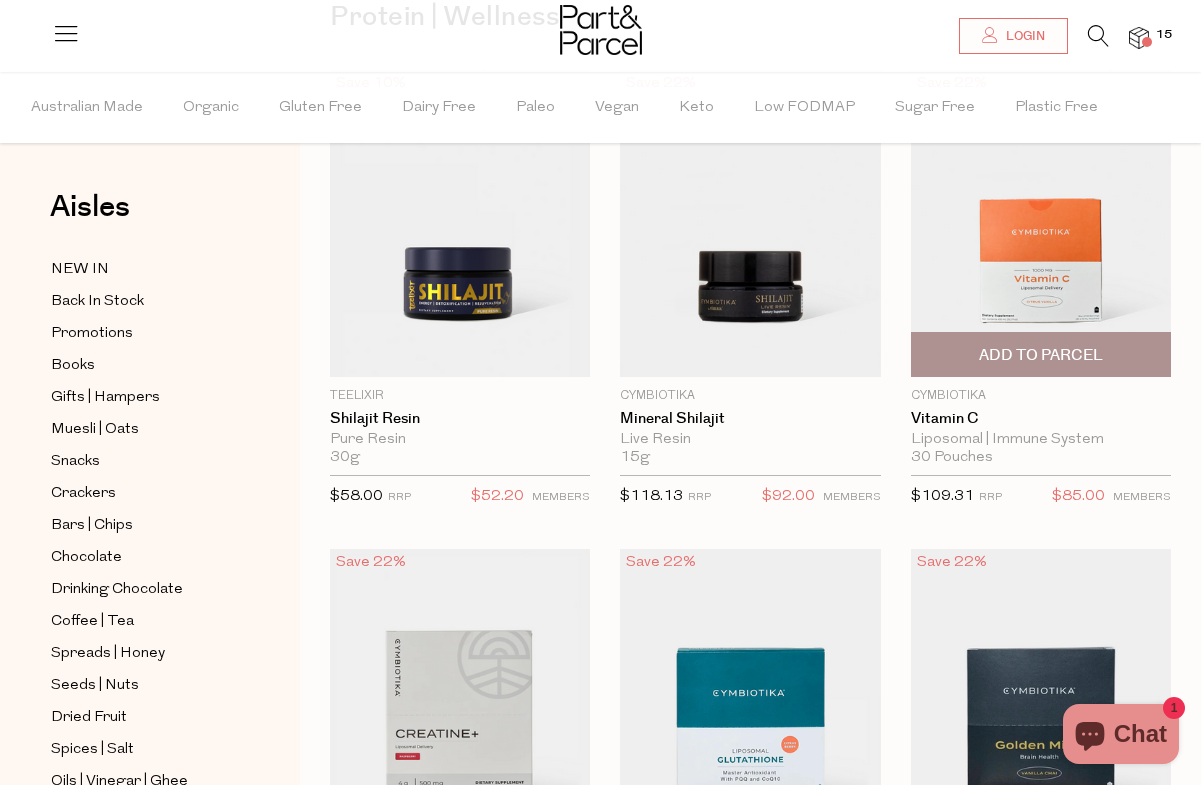 click on "Add To Parcel" at bounding box center [1041, 355] 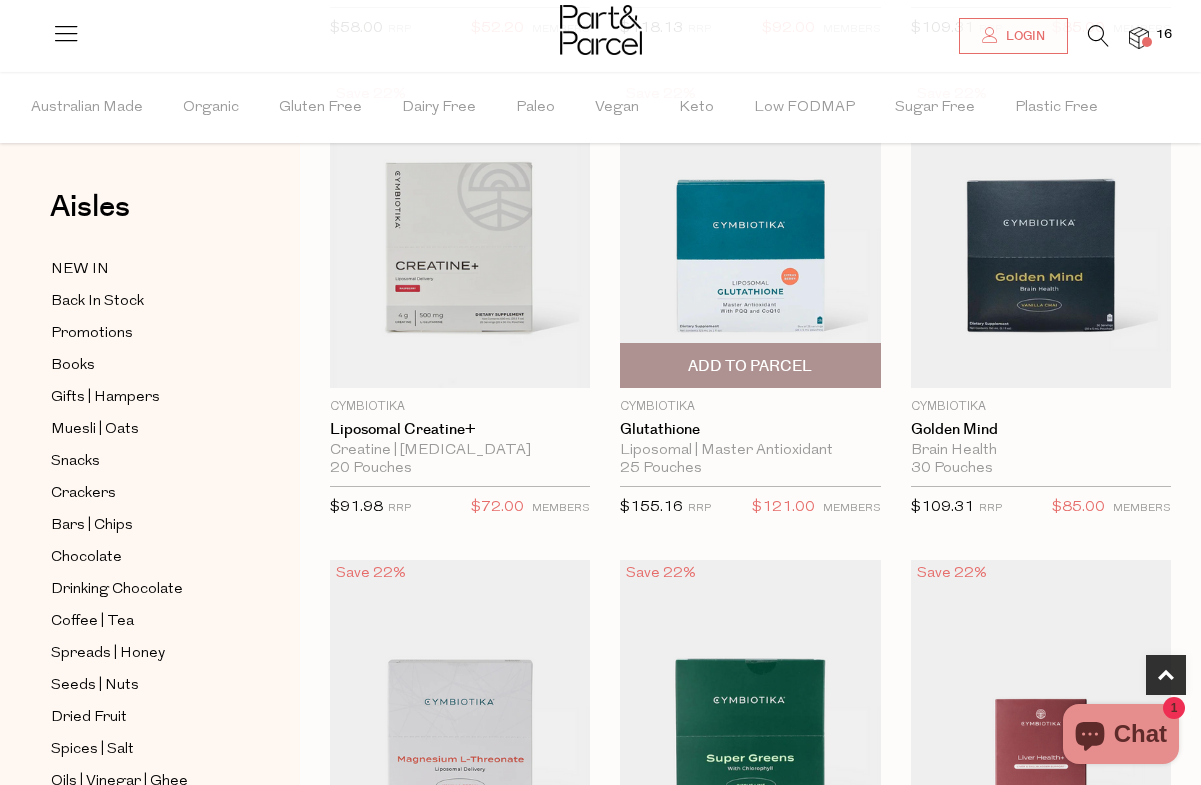scroll, scrollTop: 1012, scrollLeft: 0, axis: vertical 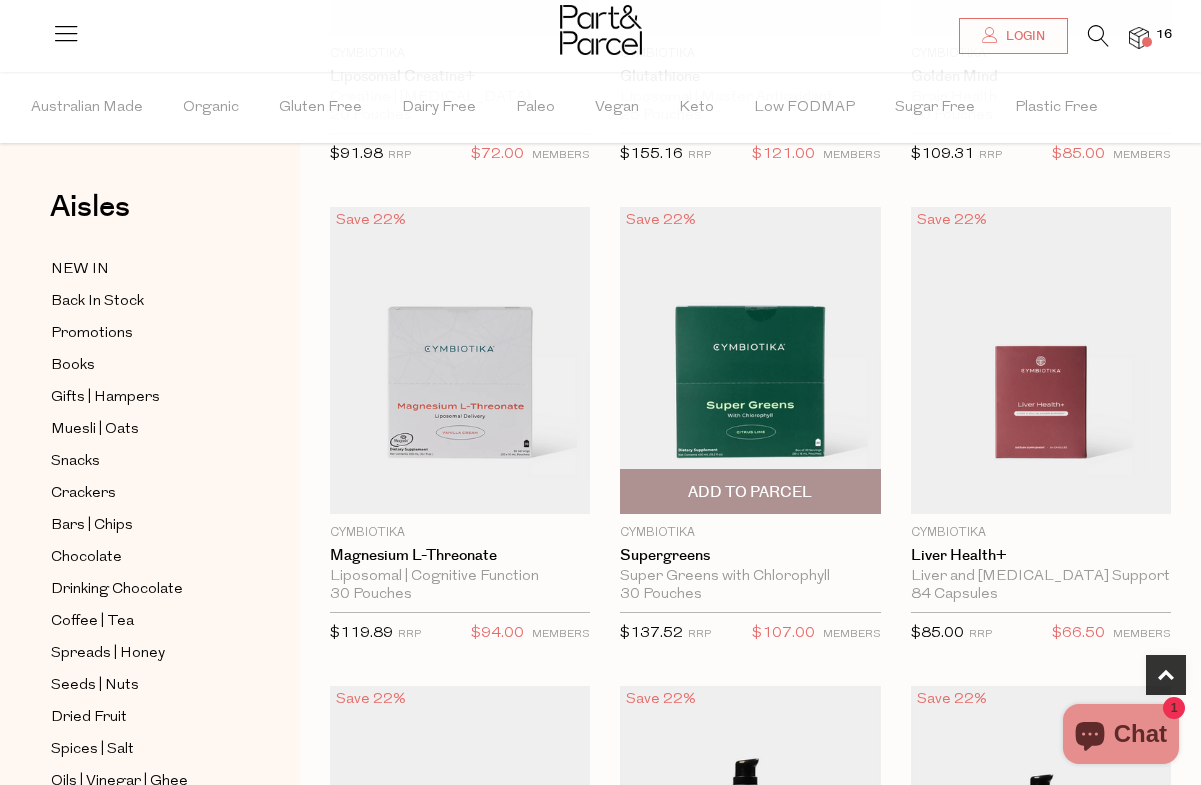 click at bounding box center (750, 360) 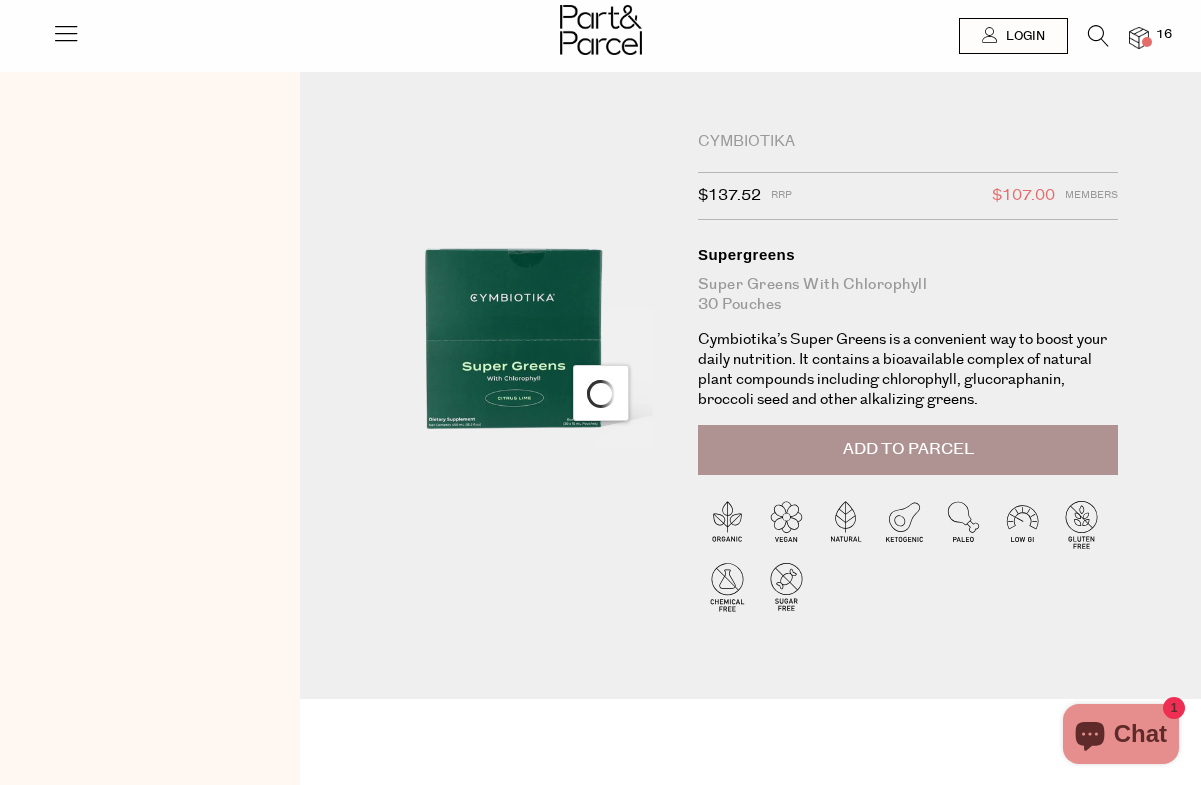 scroll, scrollTop: 0, scrollLeft: 0, axis: both 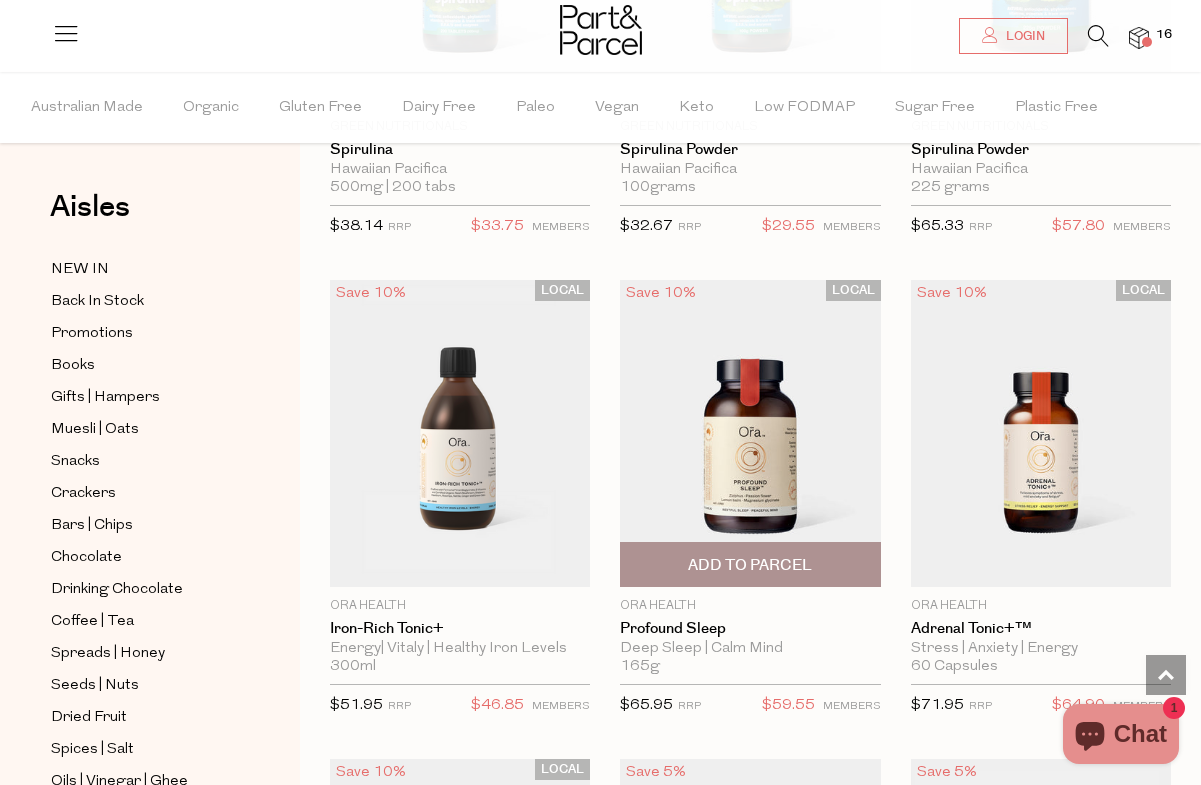 click at bounding box center (750, 433) 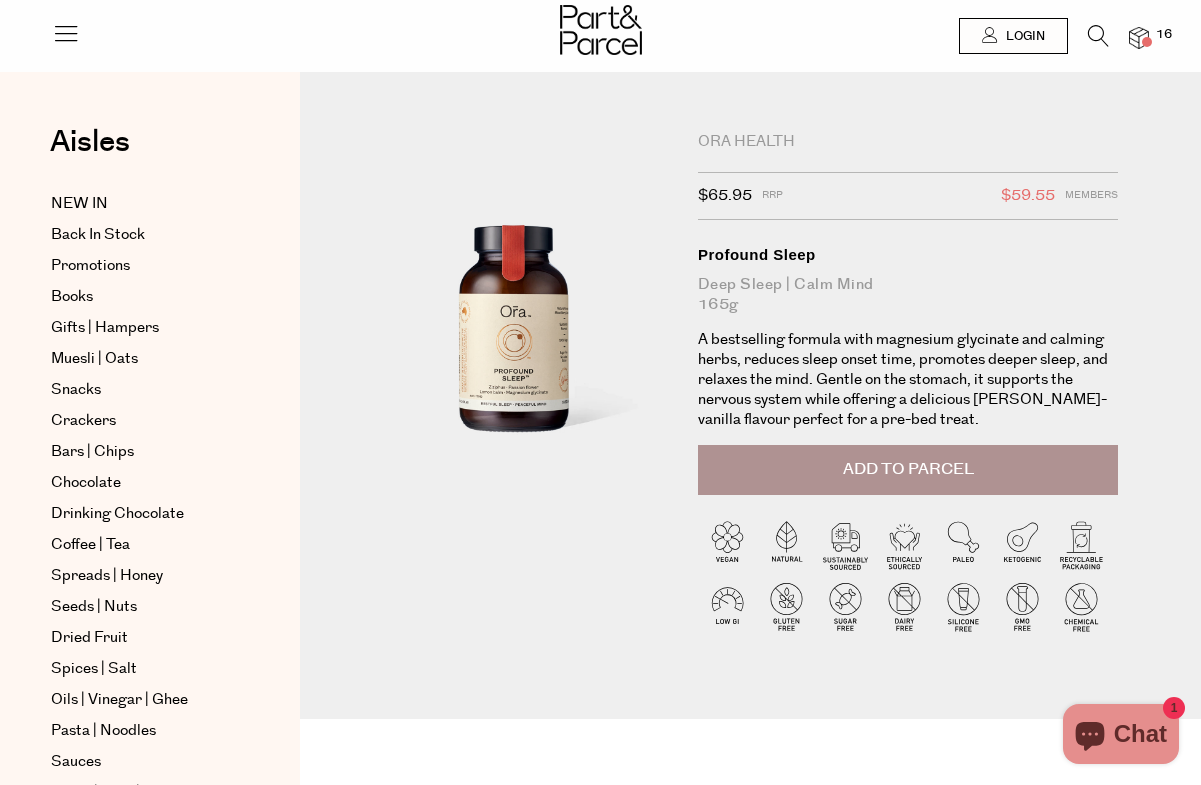 scroll, scrollTop: 0, scrollLeft: 0, axis: both 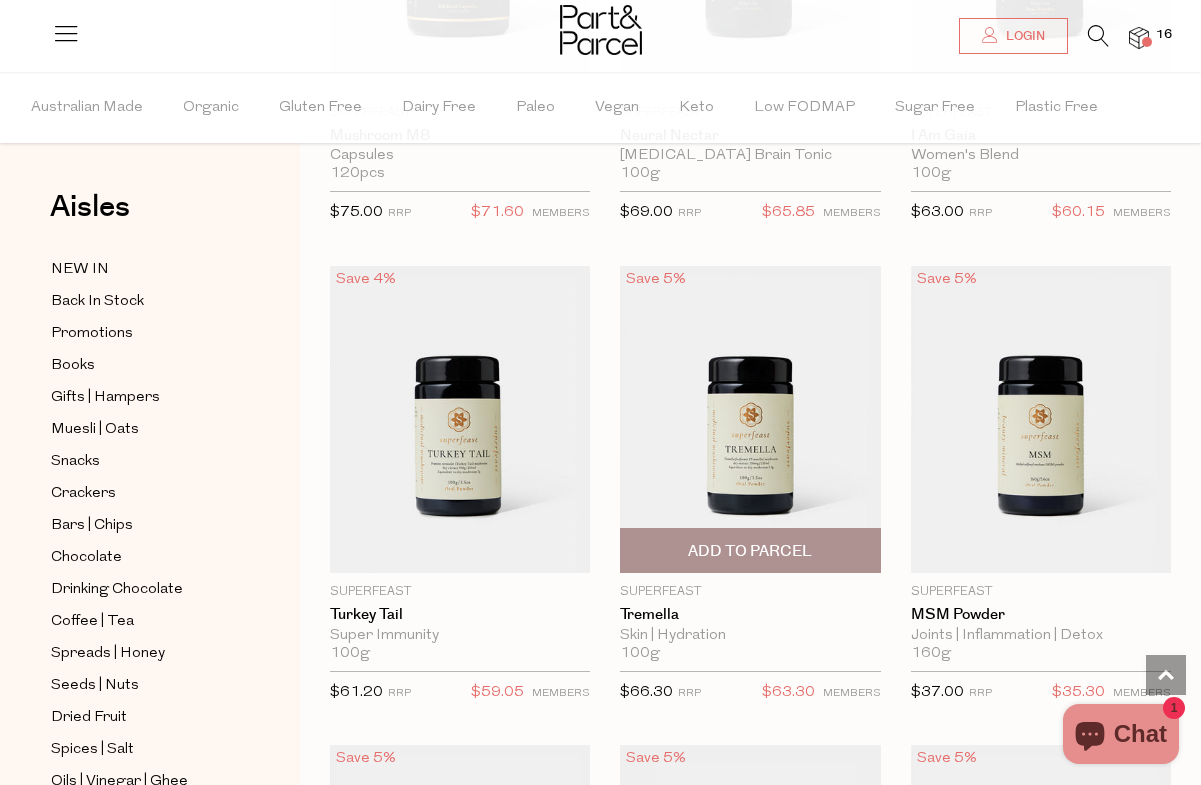 click on "Add To Parcel" at bounding box center [750, 551] 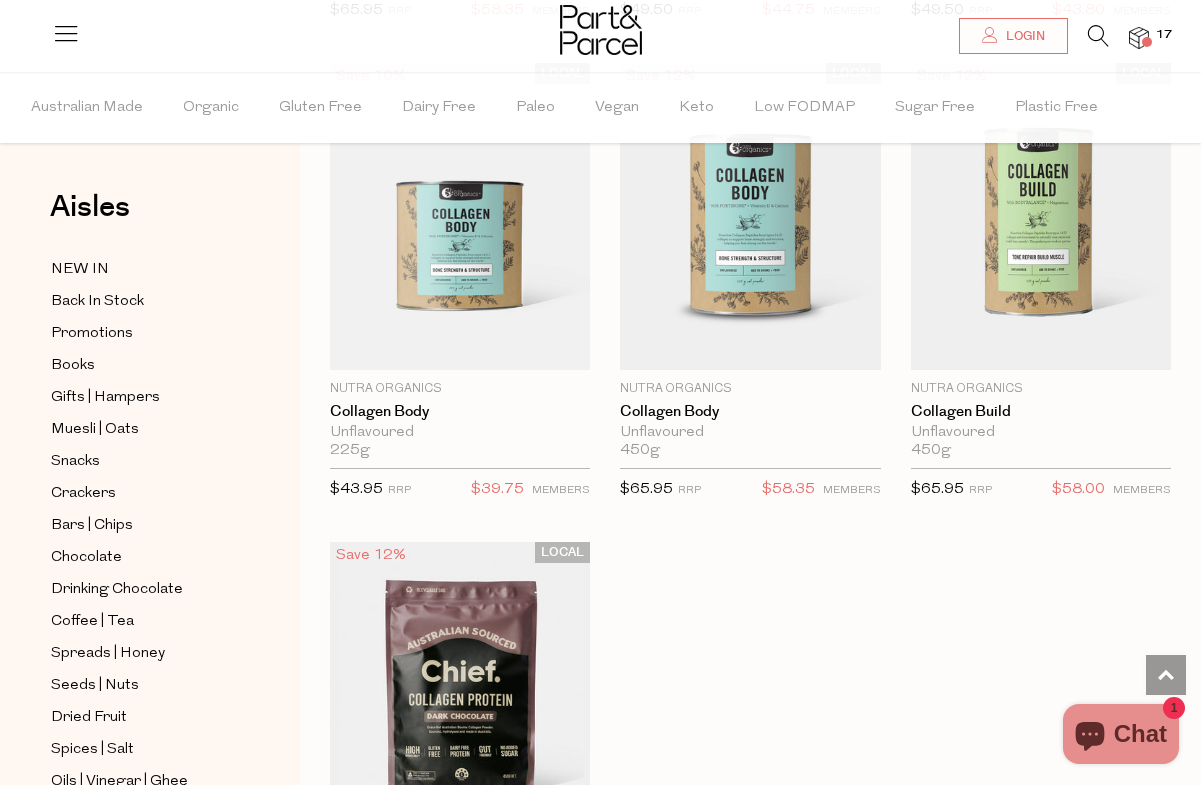 scroll, scrollTop: 16031, scrollLeft: 0, axis: vertical 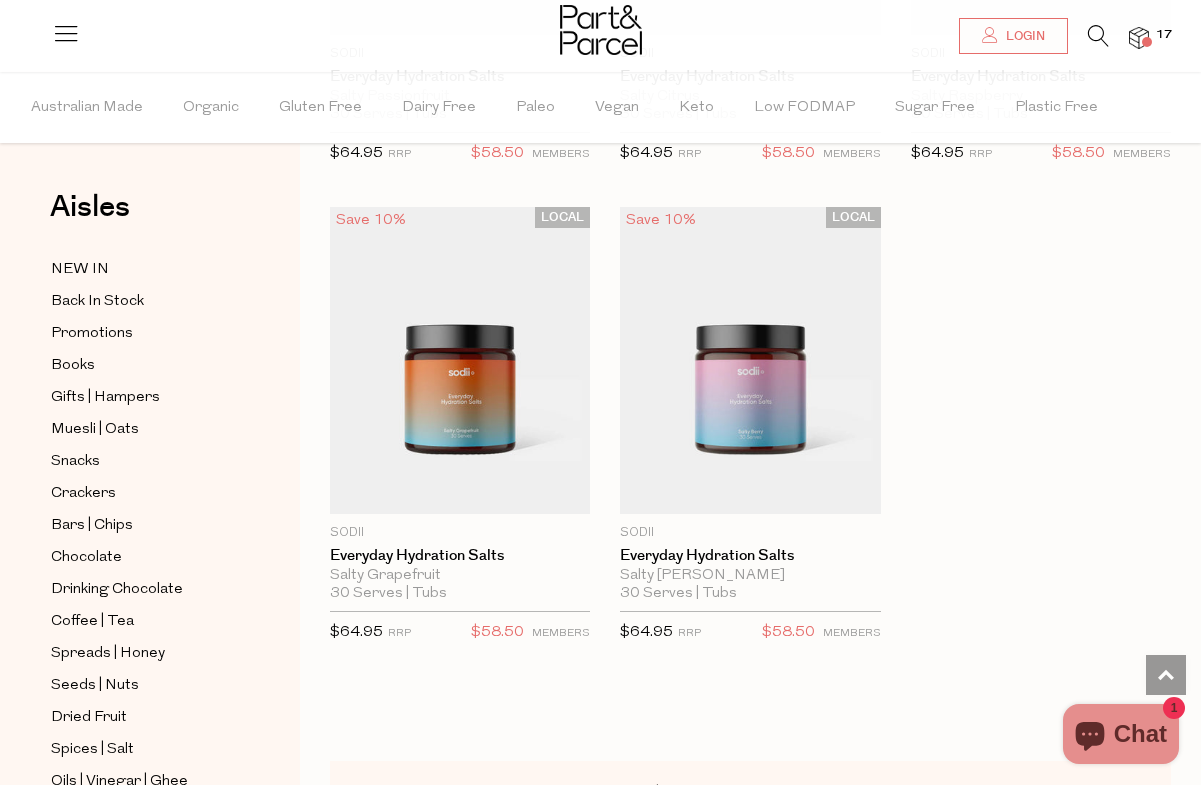 click at bounding box center (600, 32) 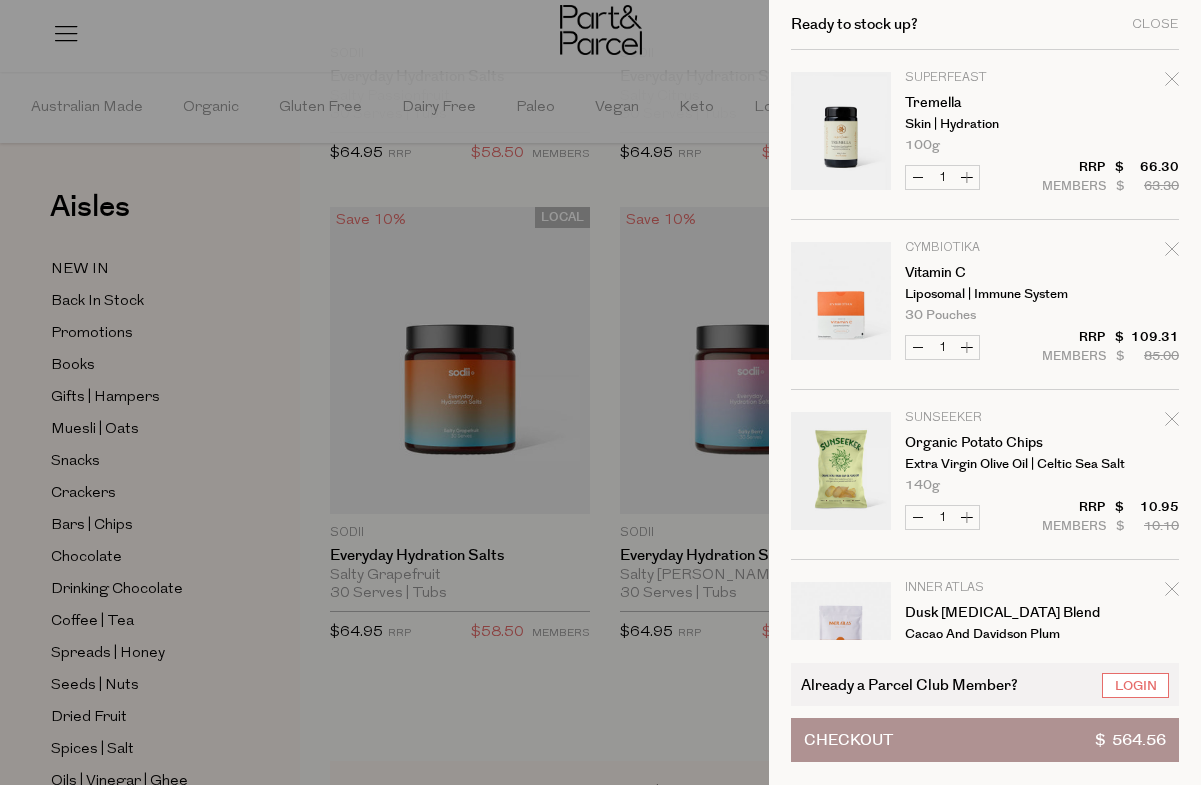 click at bounding box center [600, 392] 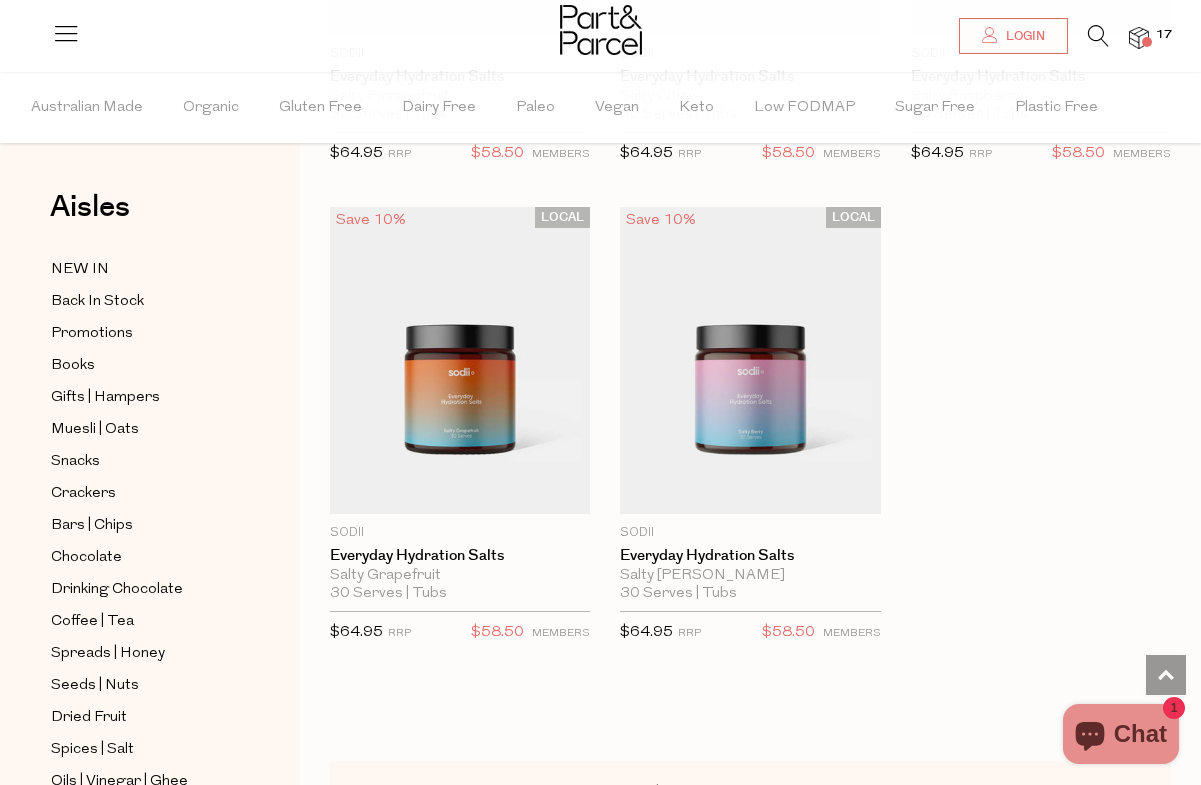 click at bounding box center [1139, 38] 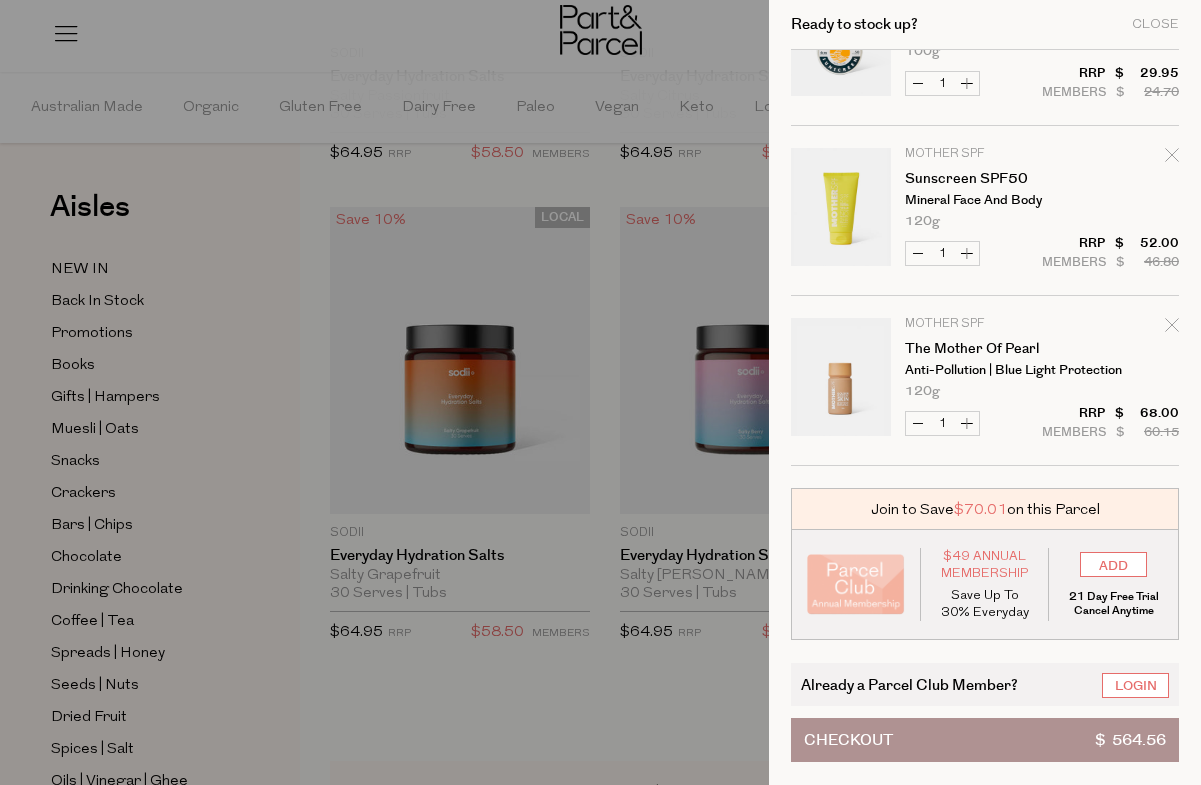 scroll, scrollTop: 2304, scrollLeft: 0, axis: vertical 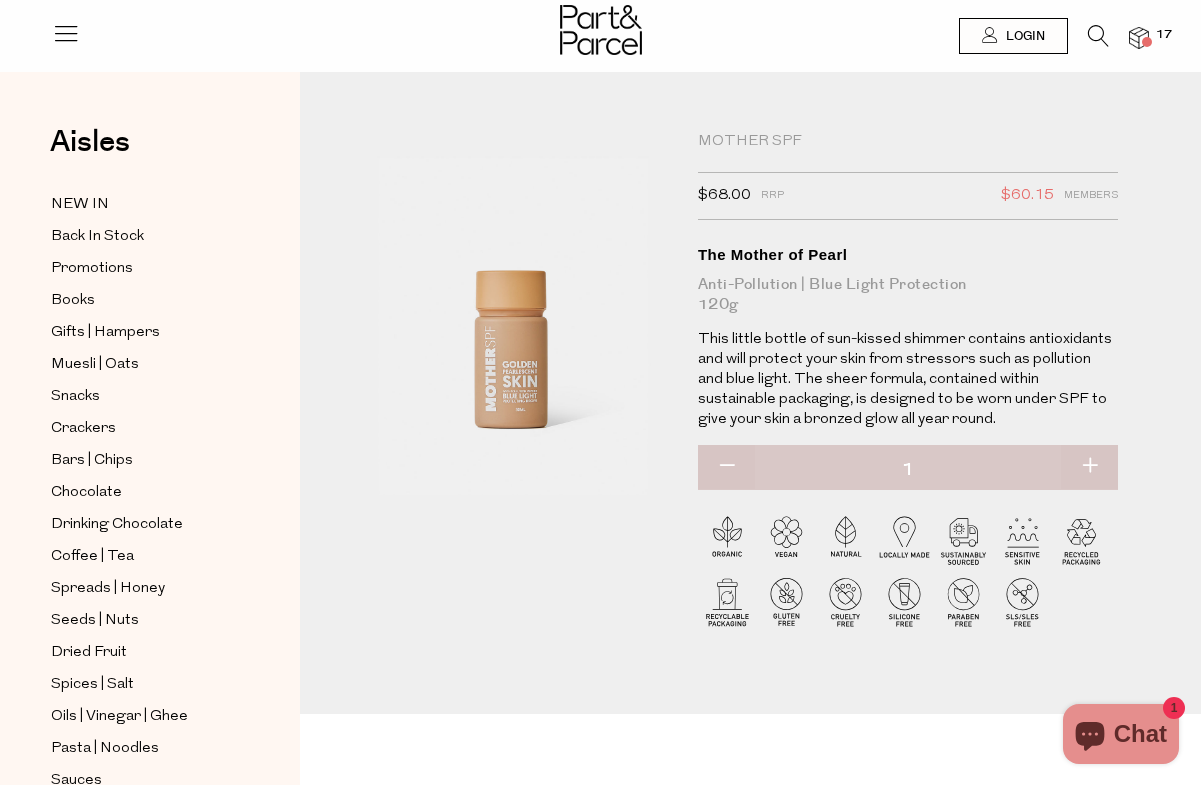 click at bounding box center [1139, 38] 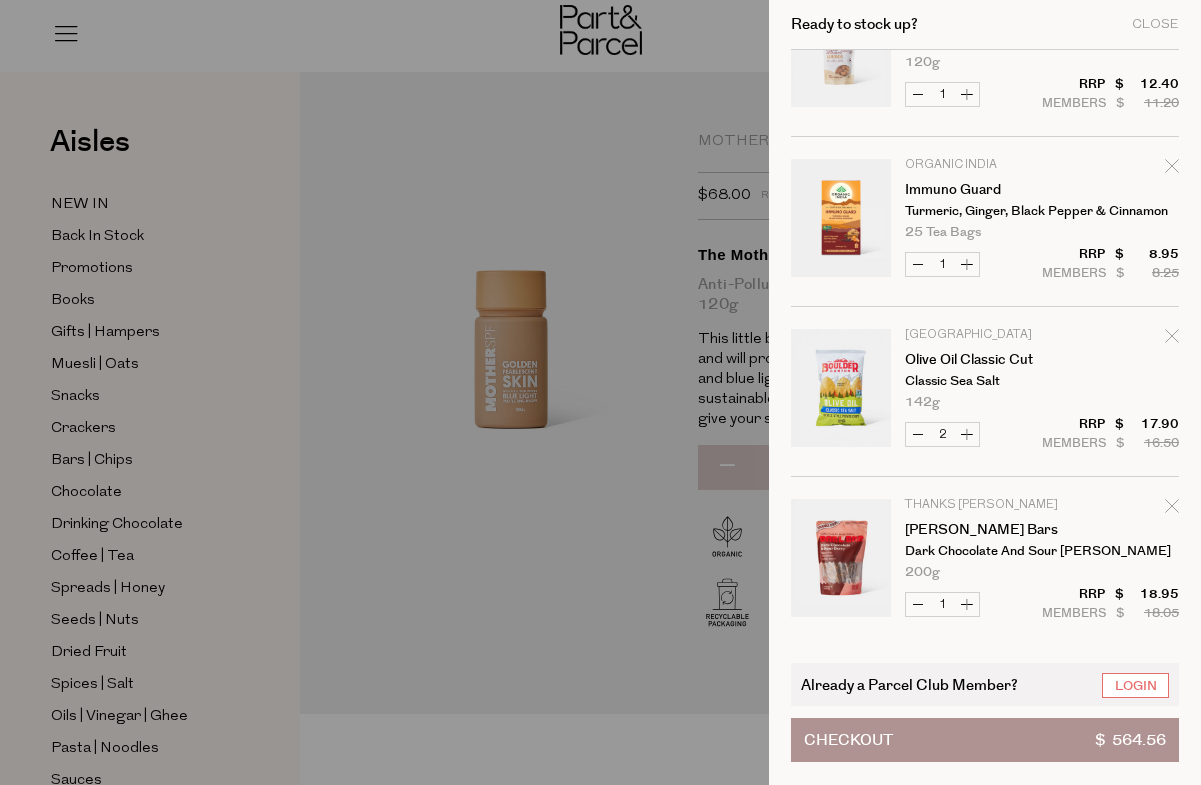 scroll, scrollTop: 1102, scrollLeft: 0, axis: vertical 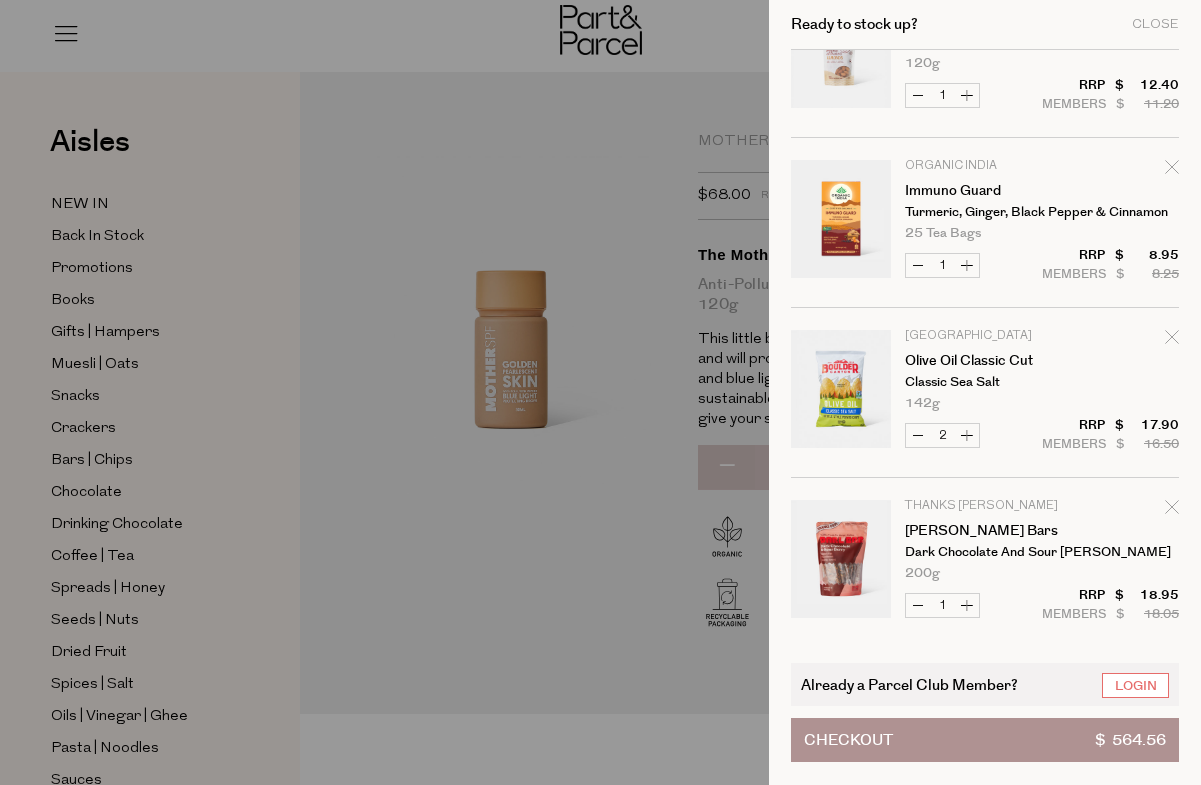 click on "Decrease Olive Oil Classic Cut" at bounding box center (918, 435) 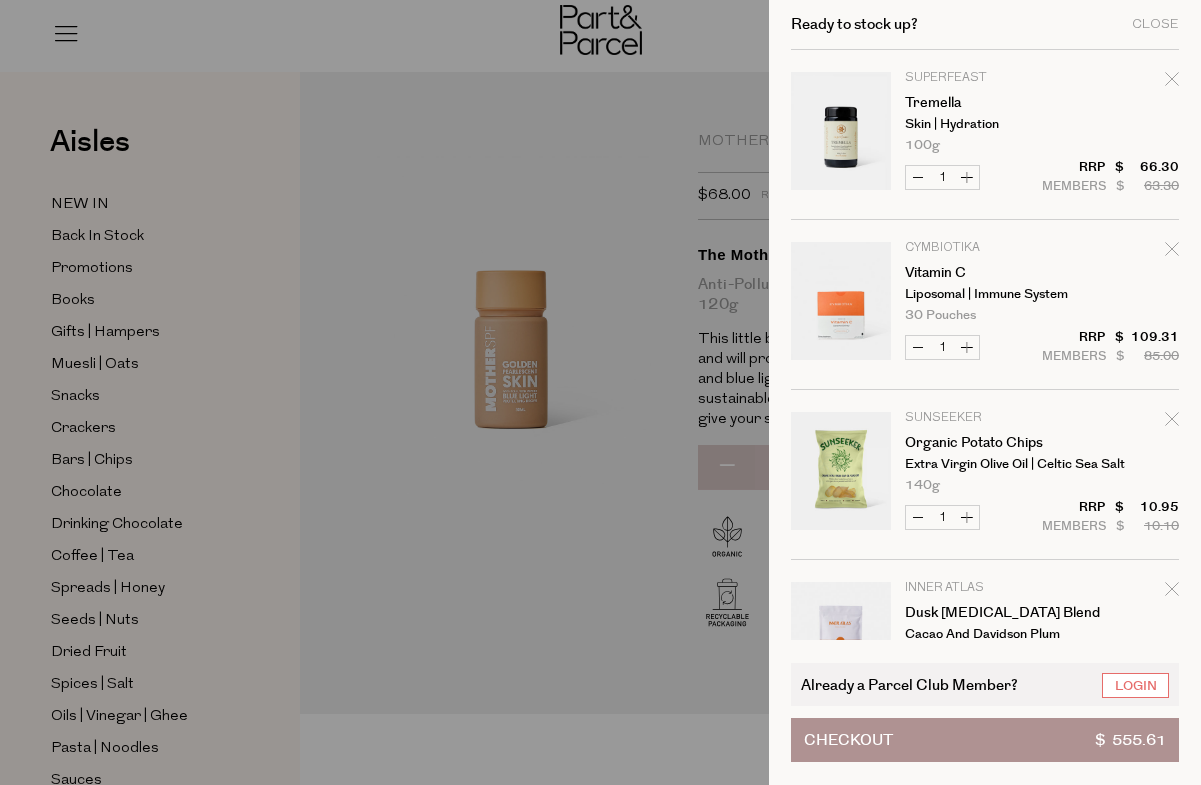click at bounding box center [841, 134] 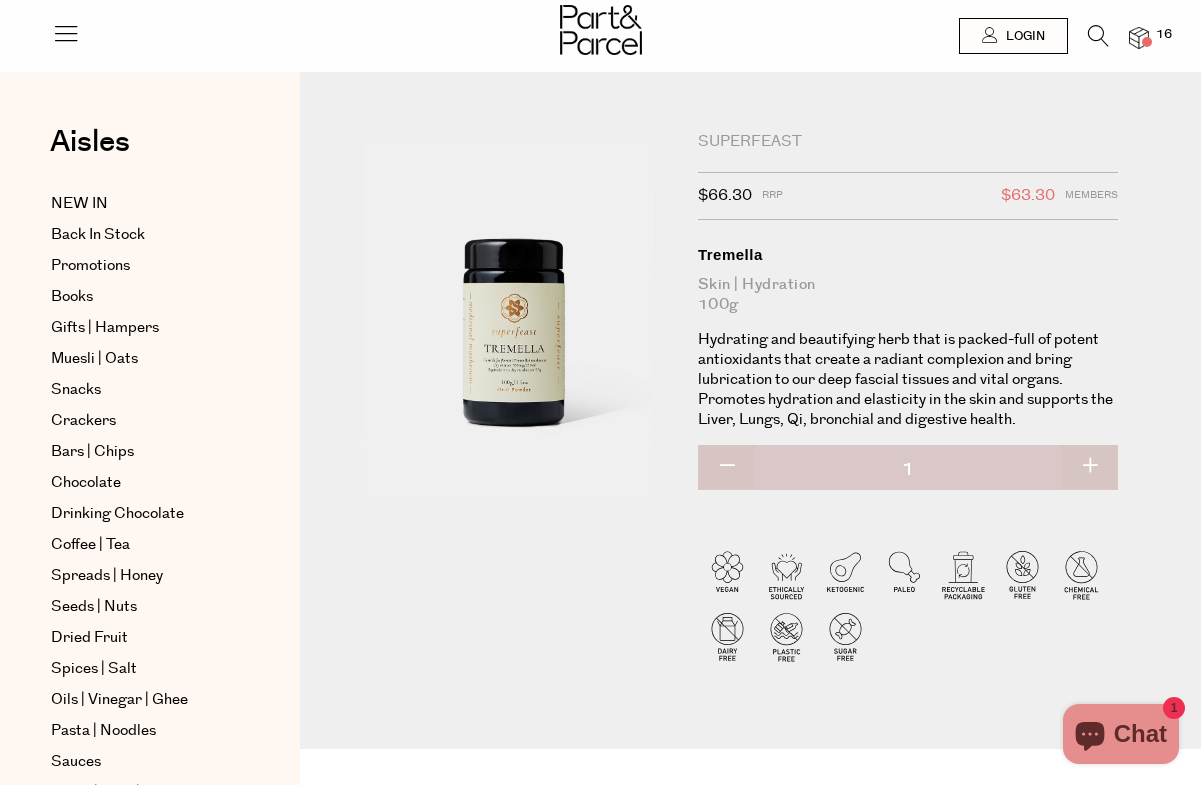 scroll, scrollTop: 0, scrollLeft: 0, axis: both 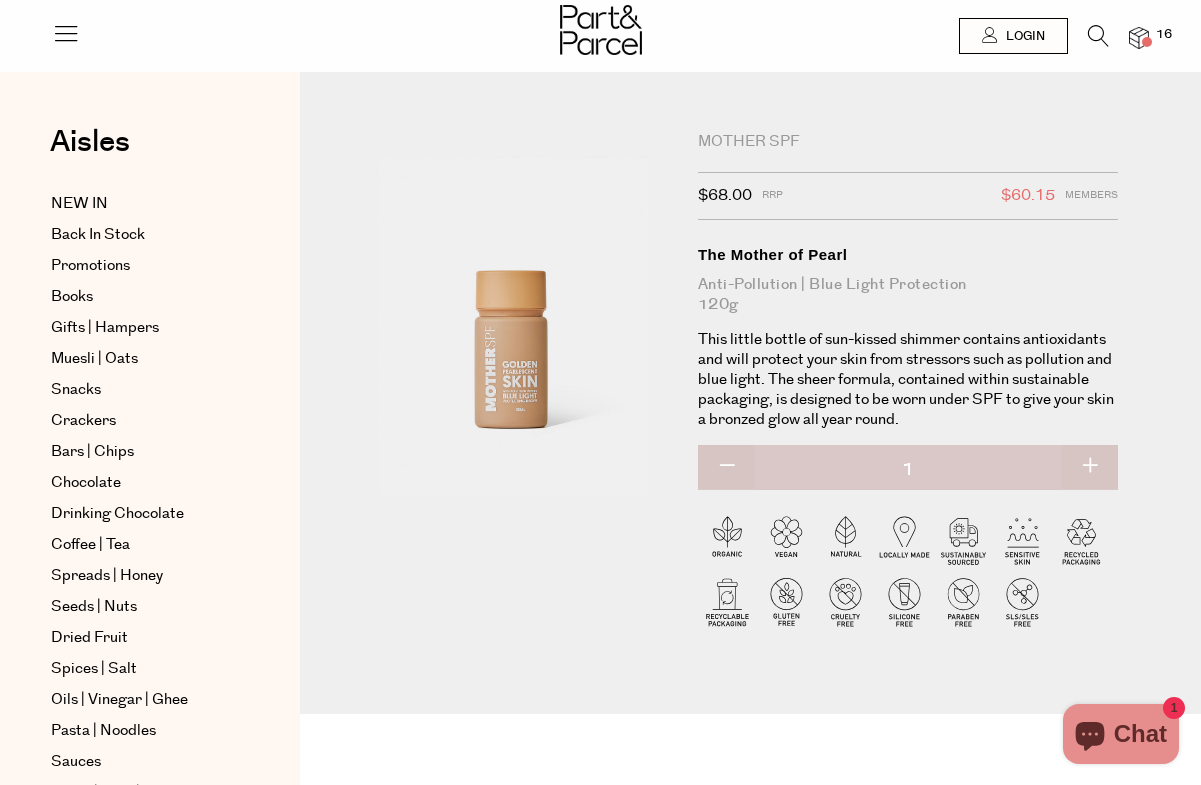click at bounding box center (1147, 42) 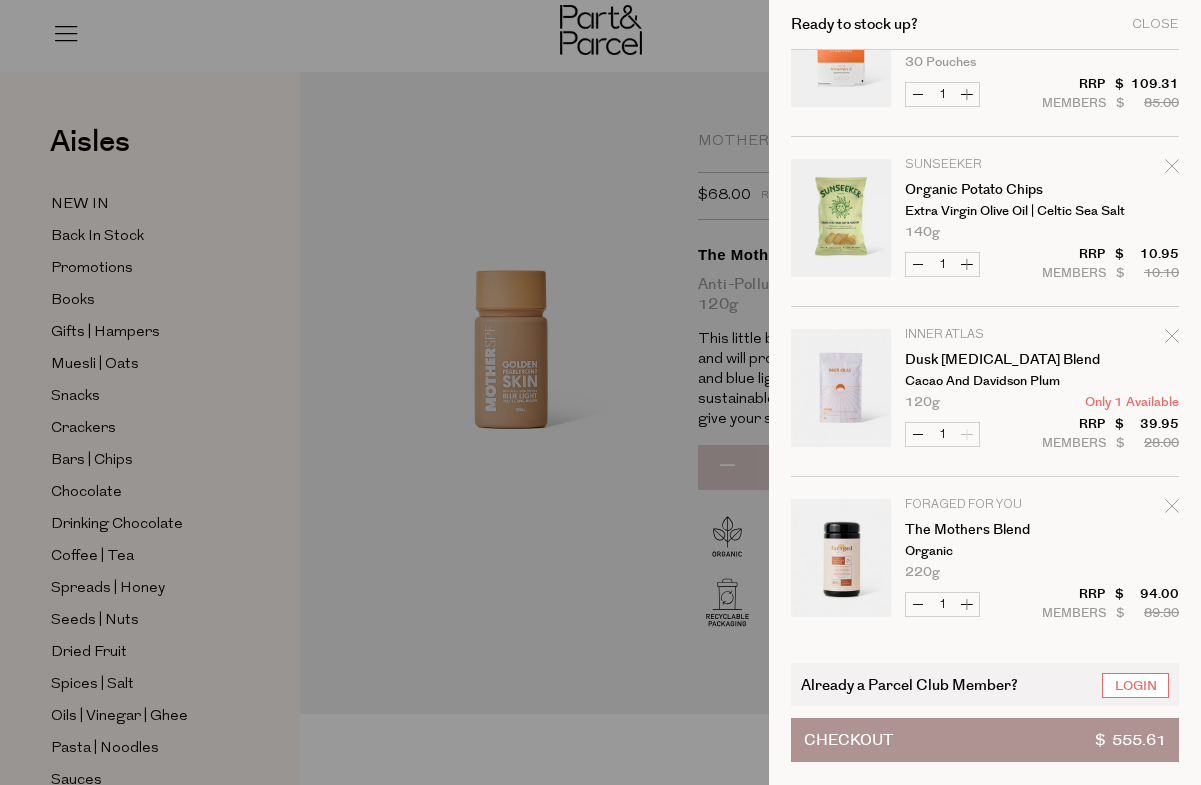 scroll, scrollTop: 290, scrollLeft: 0, axis: vertical 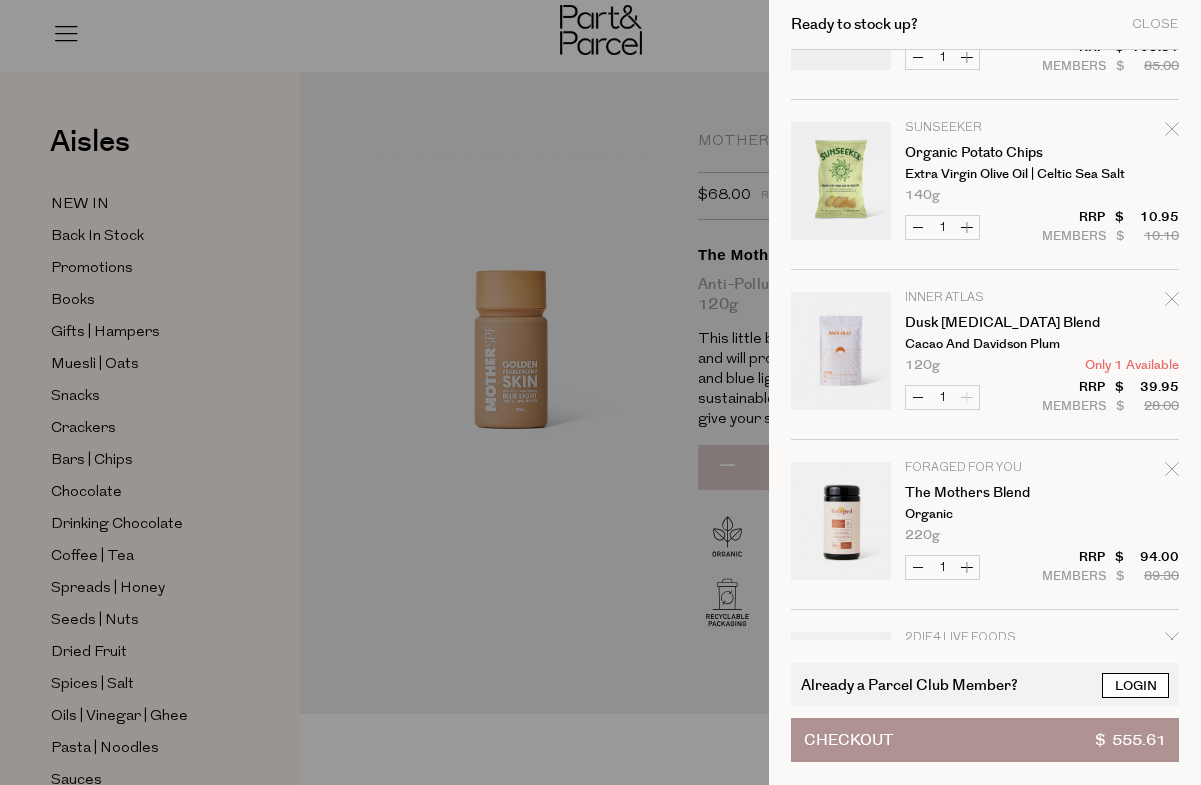 click on "Login" at bounding box center (1135, 685) 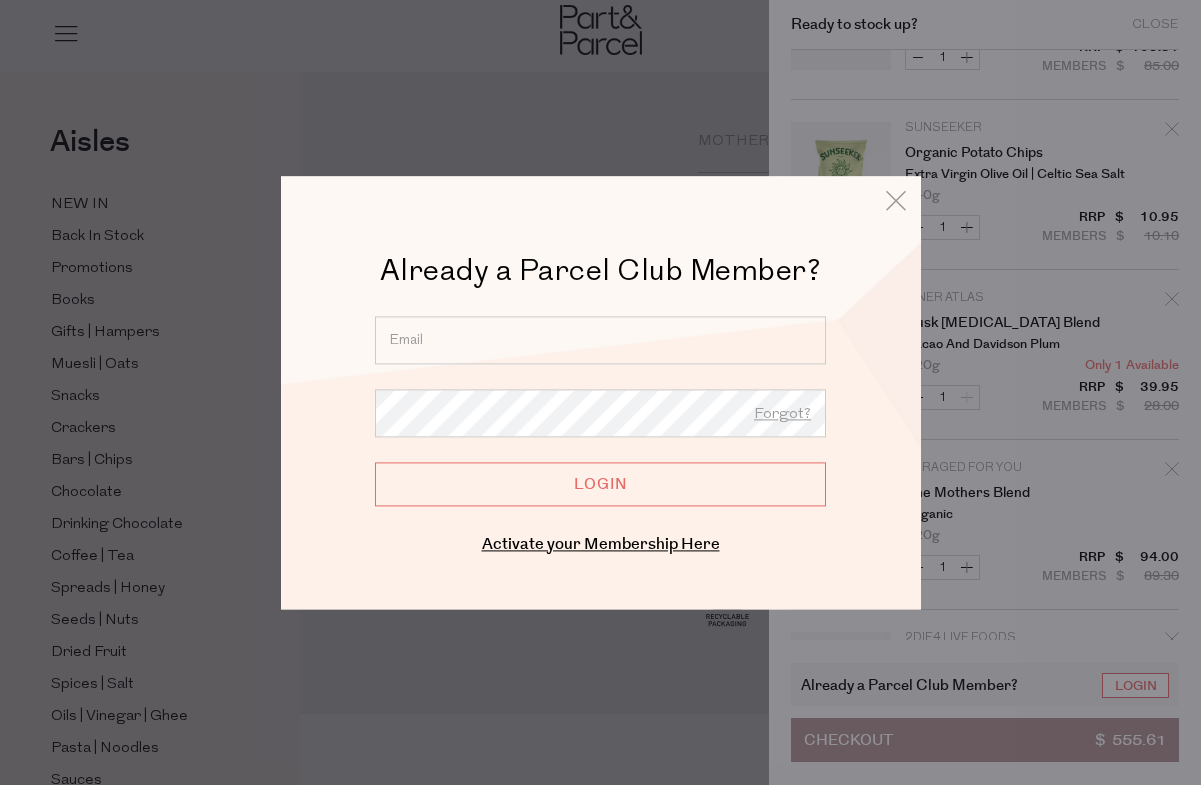 type on "cath.jones.freelancedesigns@gmail.com" 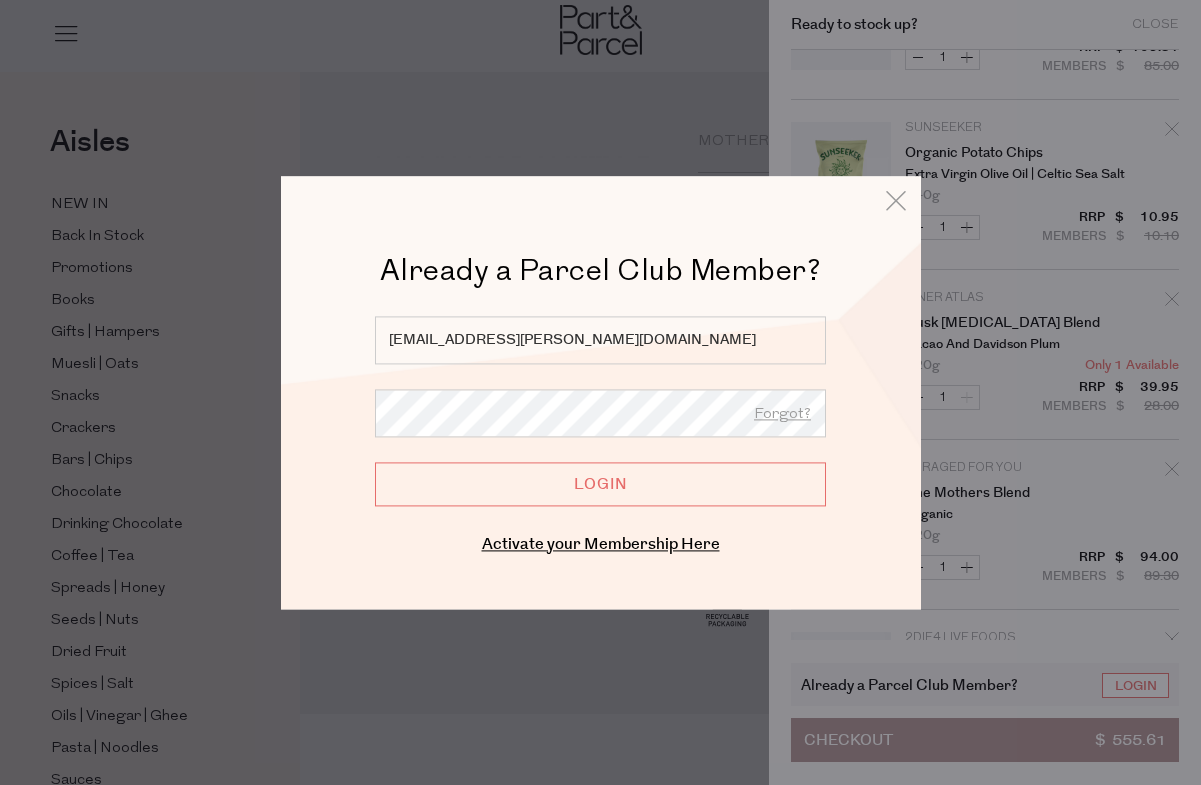 click on "Login" at bounding box center [600, 484] 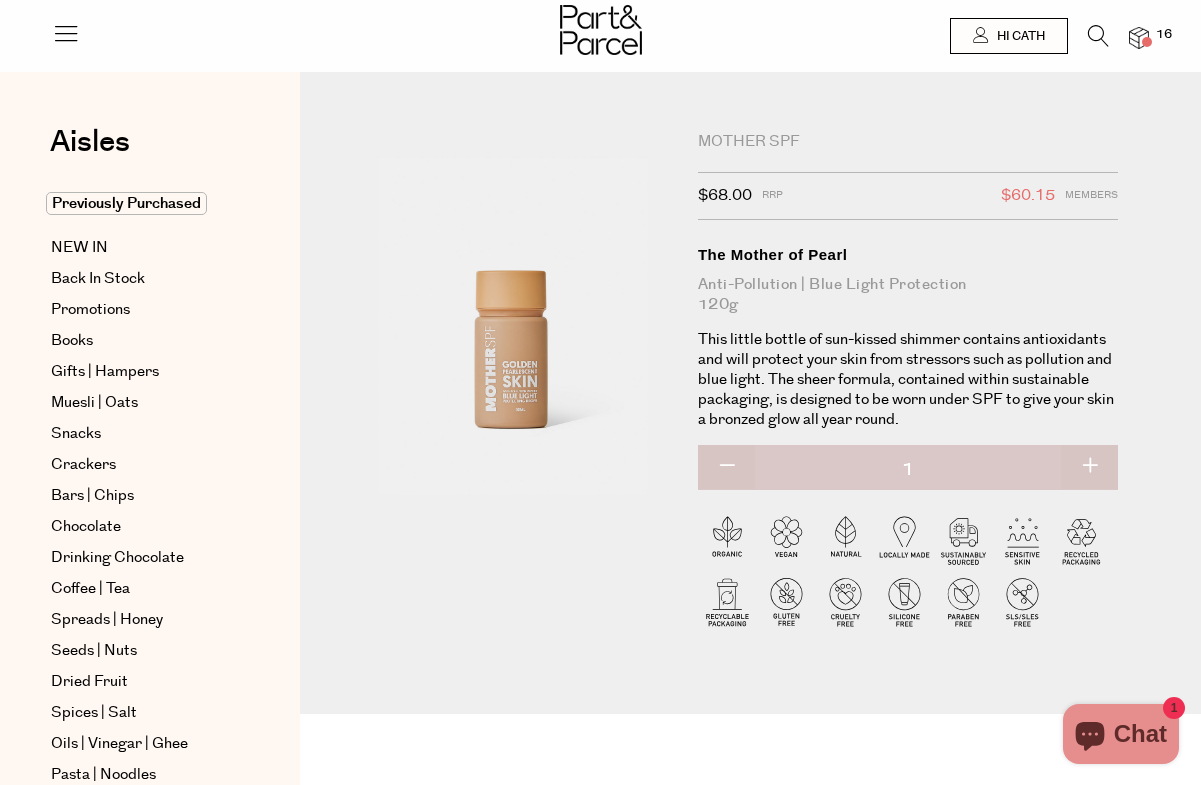 scroll, scrollTop: 0, scrollLeft: 0, axis: both 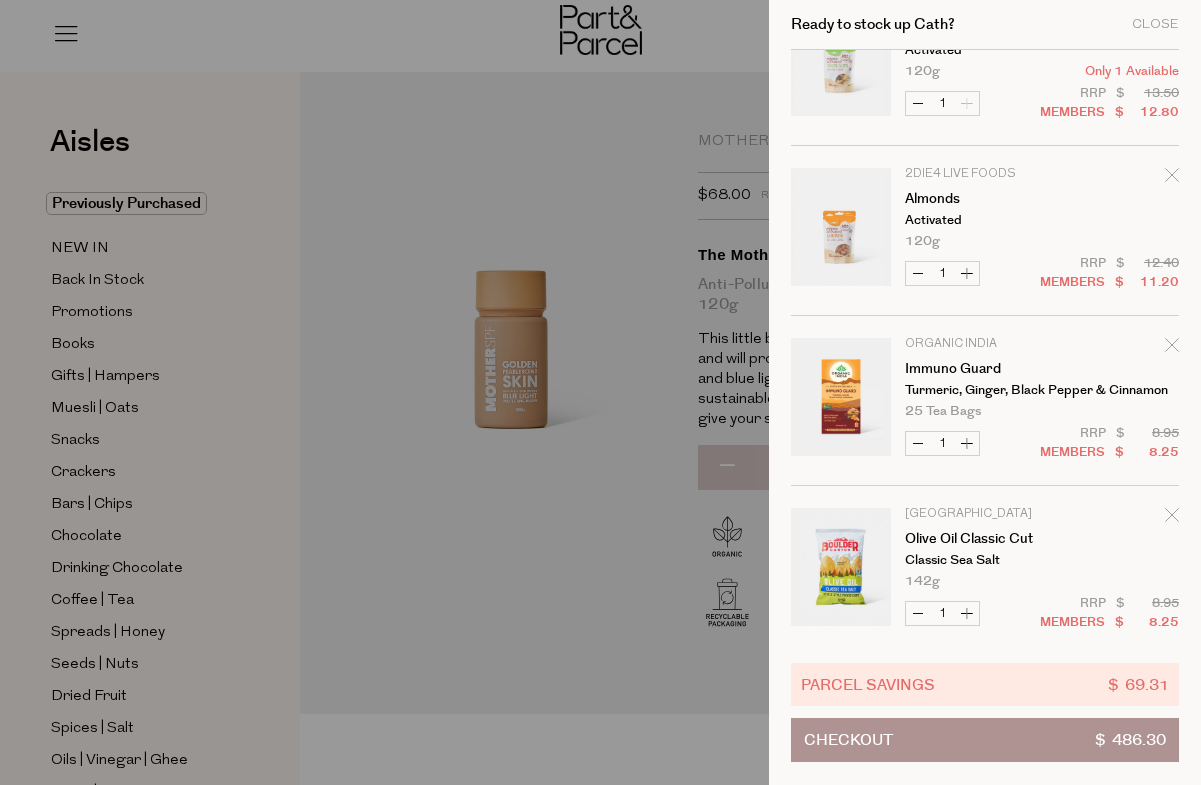 click on "Decrease Immuno Guard" at bounding box center [918, 443] 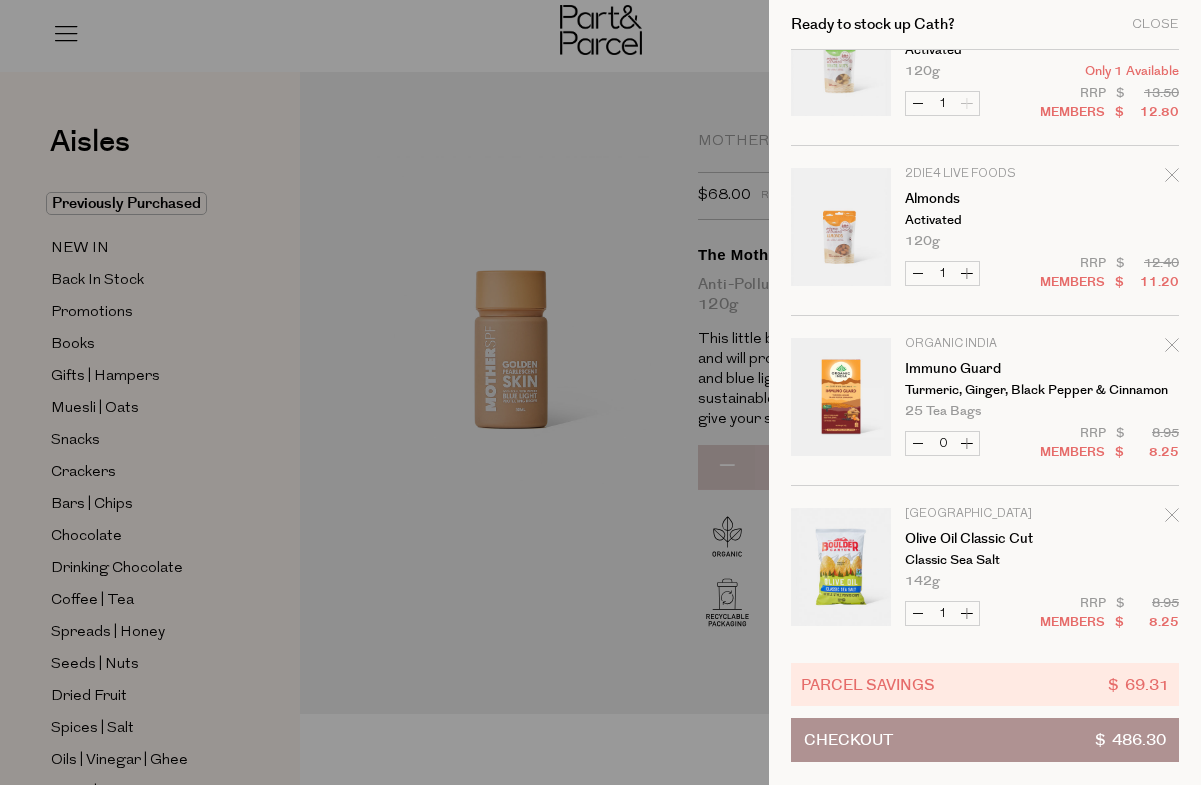 click 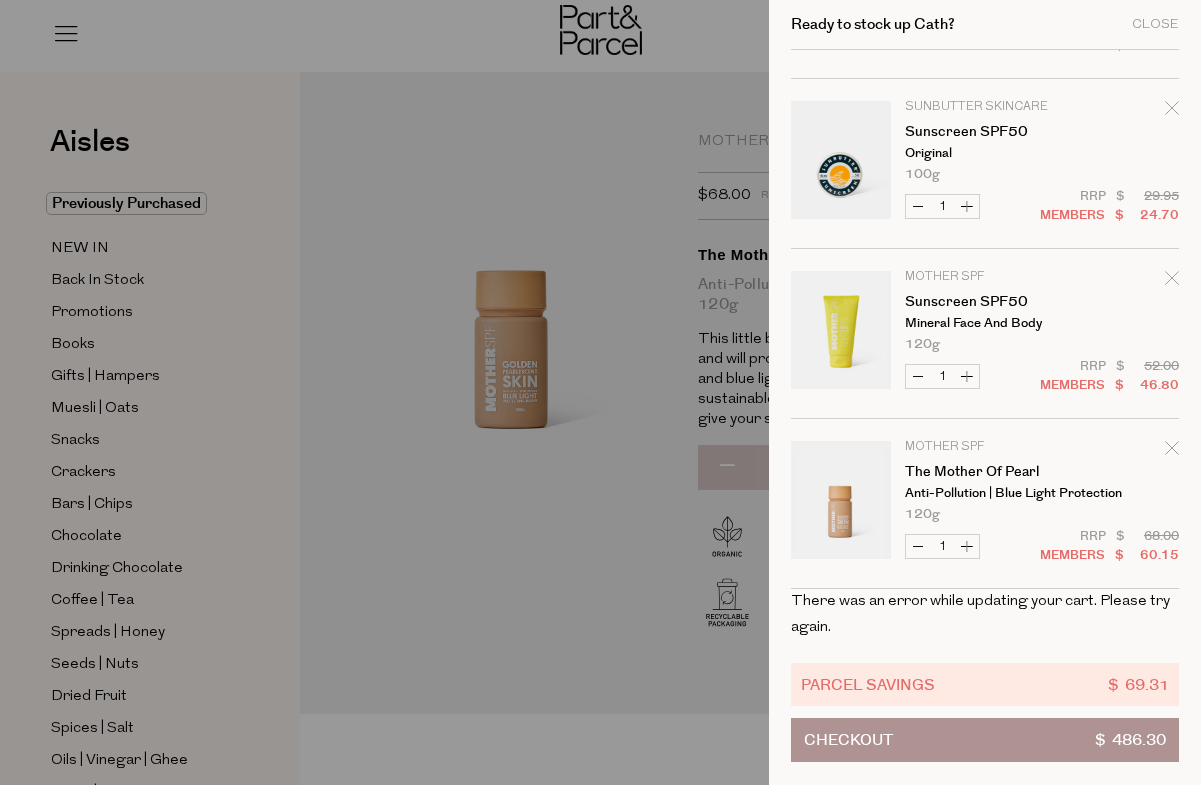 scroll, scrollTop: 2180, scrollLeft: 0, axis: vertical 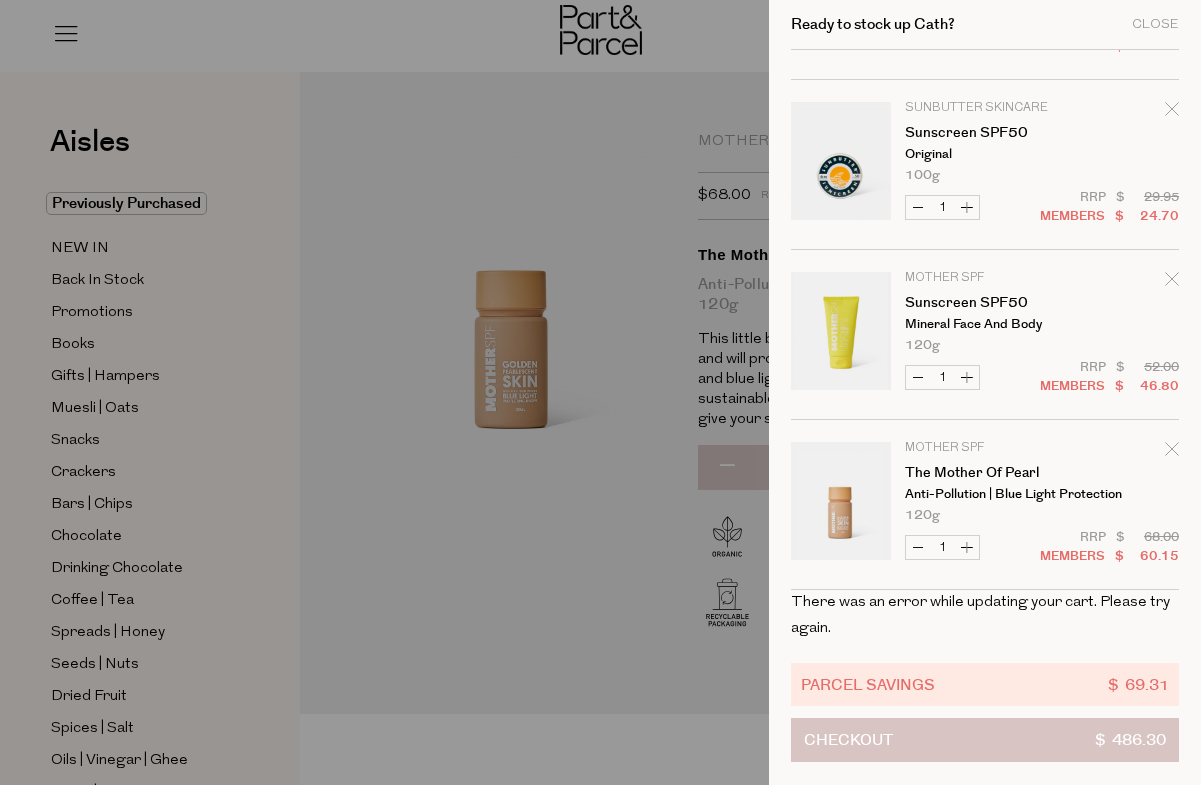 click on "Checkout $ 486.30" at bounding box center (985, 740) 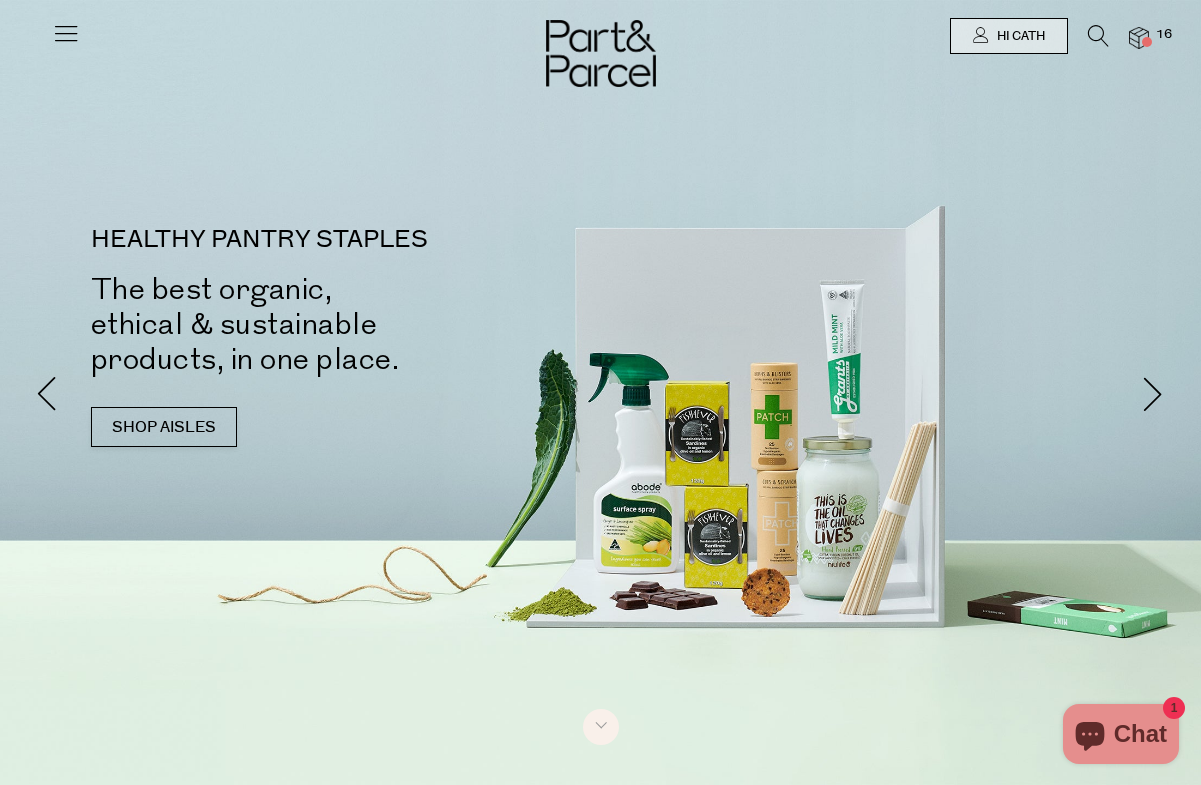scroll, scrollTop: 0, scrollLeft: 0, axis: both 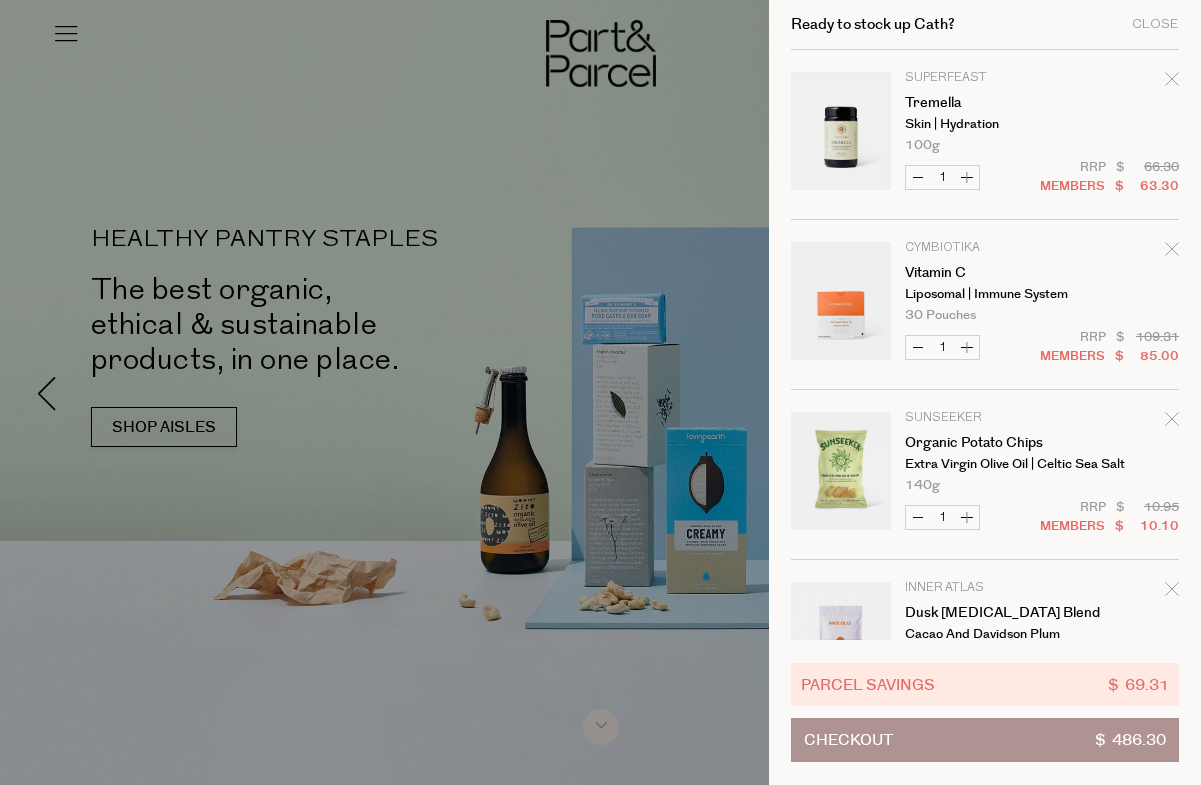 click 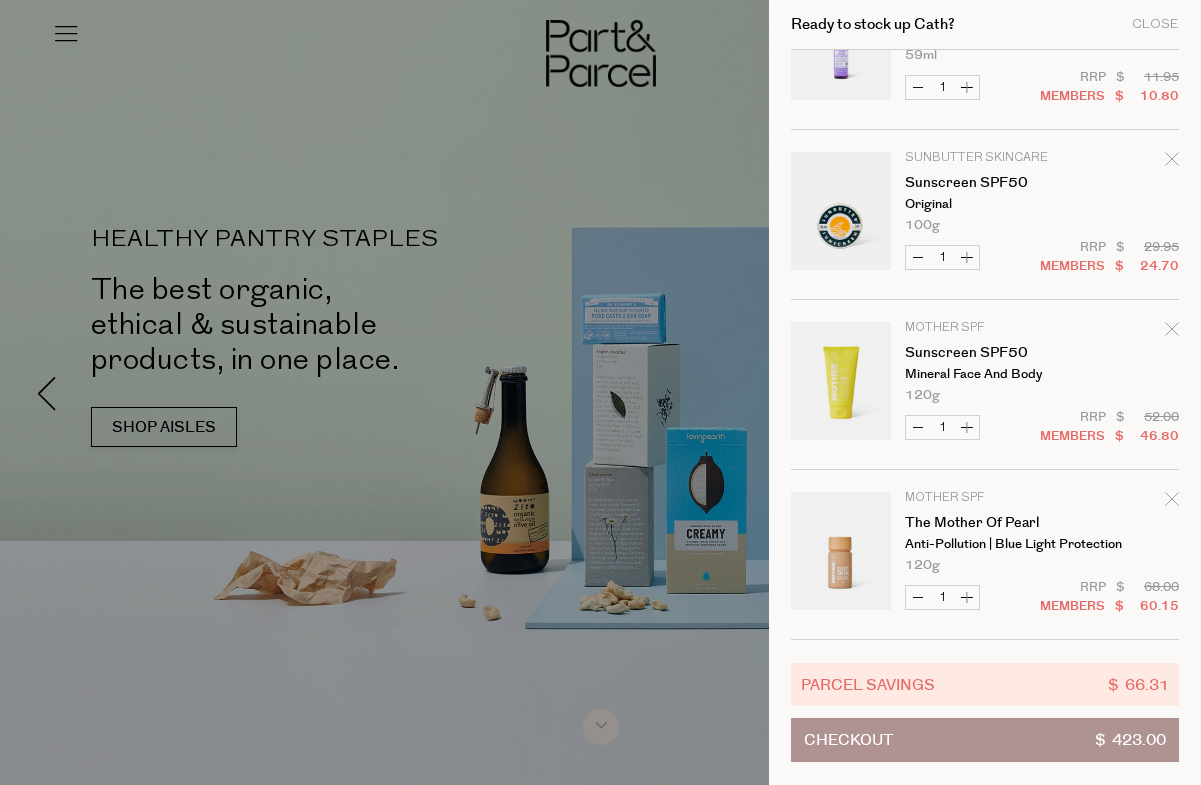 scroll, scrollTop: 1960, scrollLeft: 0, axis: vertical 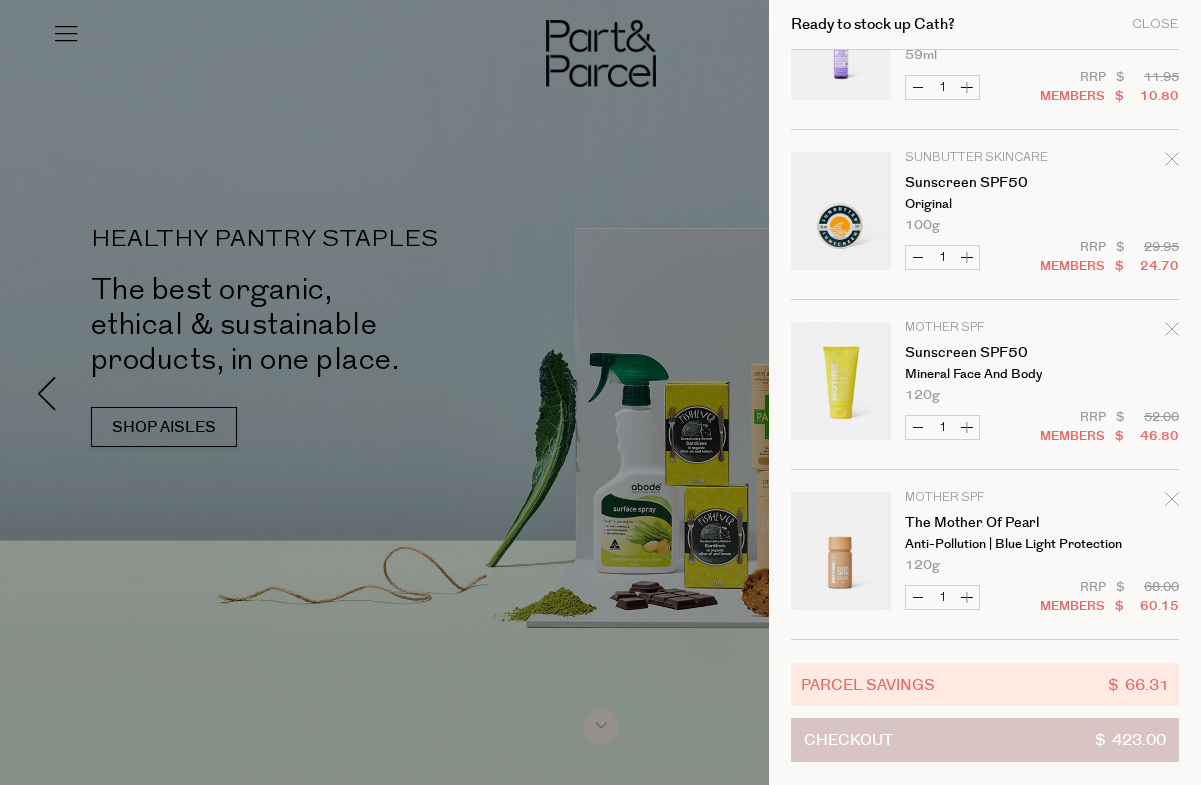 click on "Checkout" at bounding box center [848, 740] 